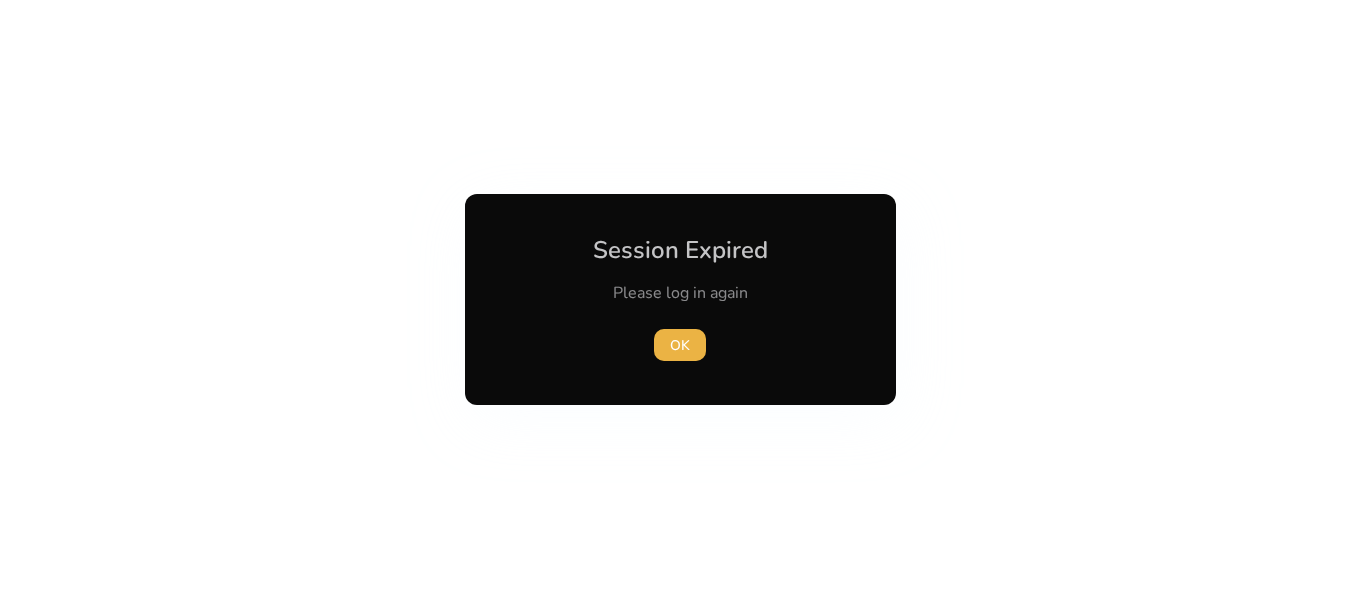 scroll, scrollTop: 0, scrollLeft: 0, axis: both 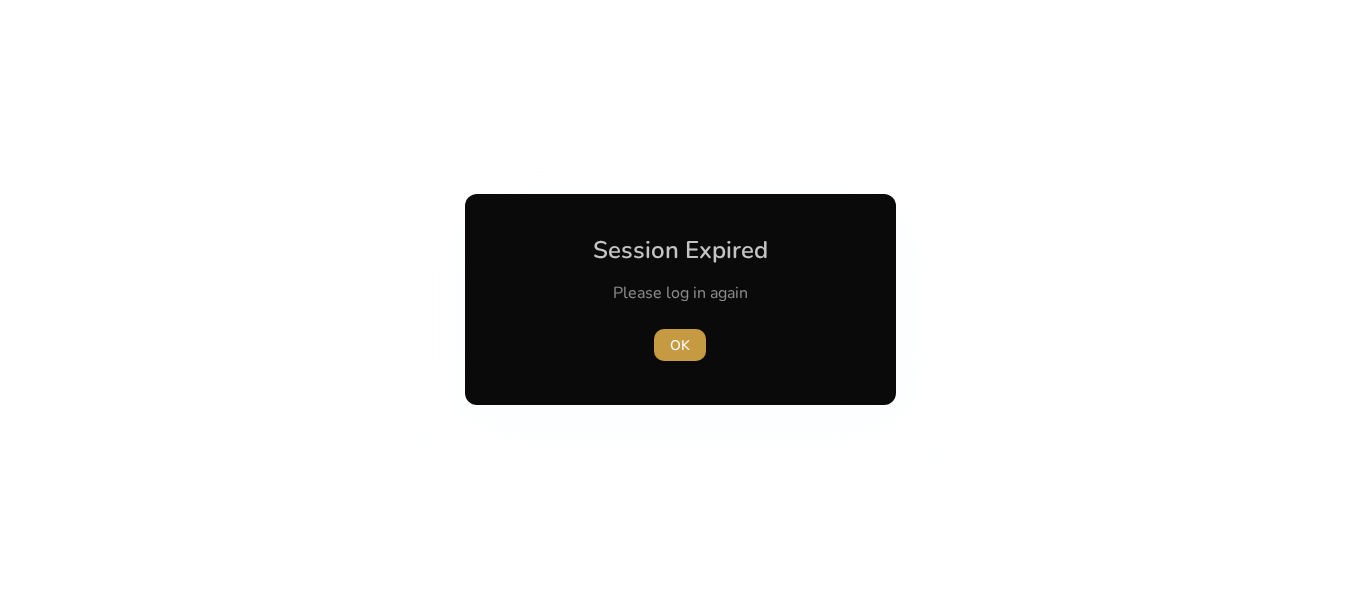 click on "OK" at bounding box center (680, 345) 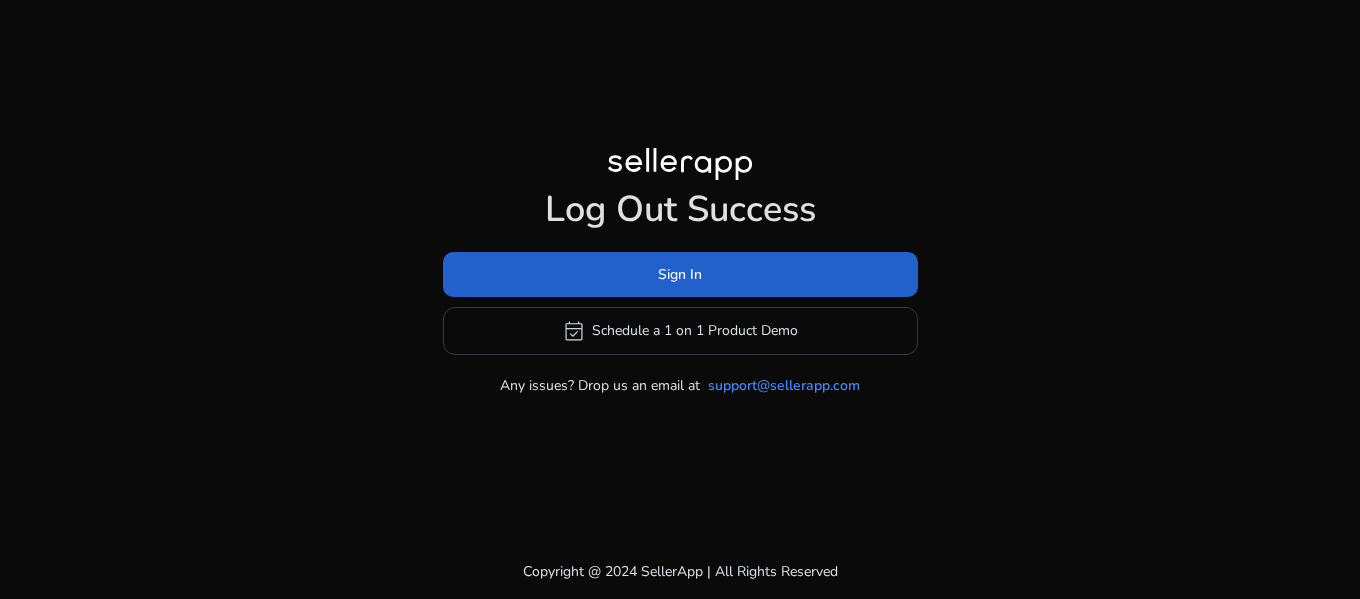 click 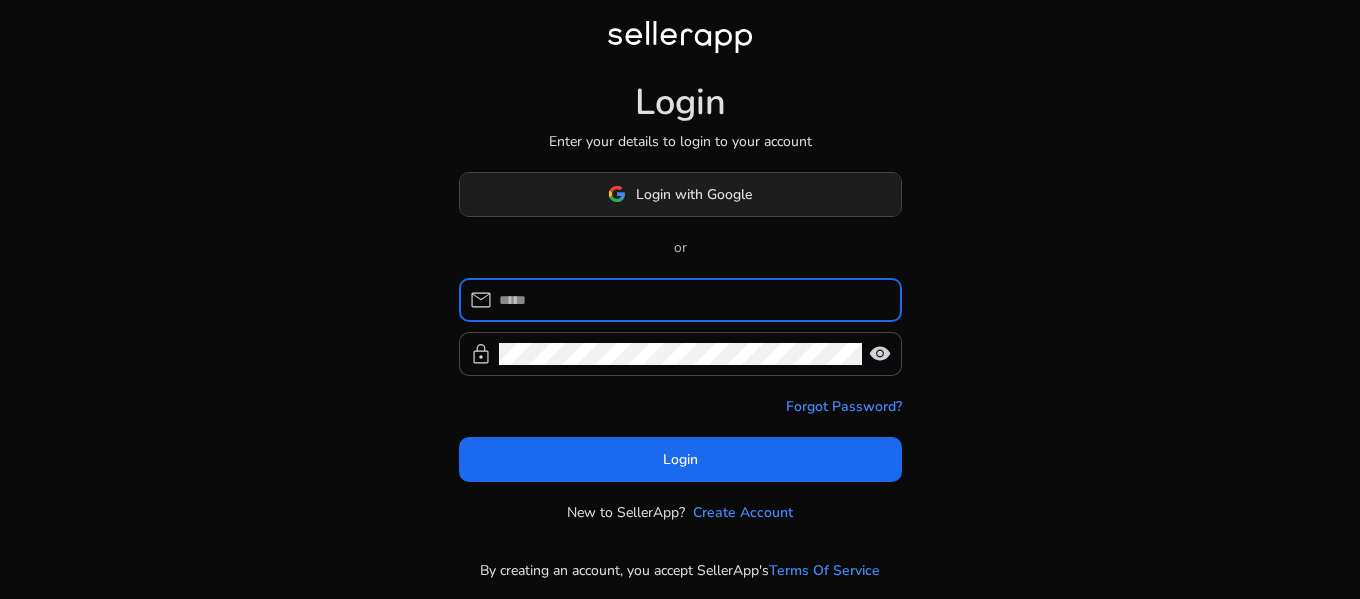 click 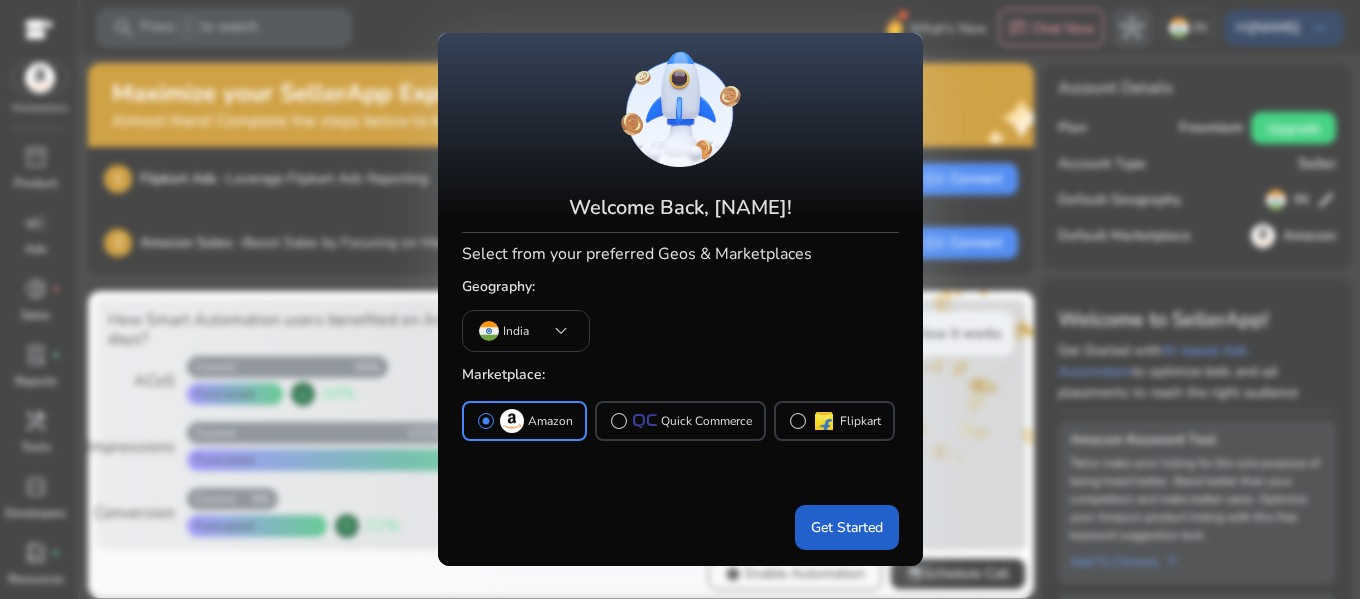 click on "Get Started" at bounding box center [847, 527] 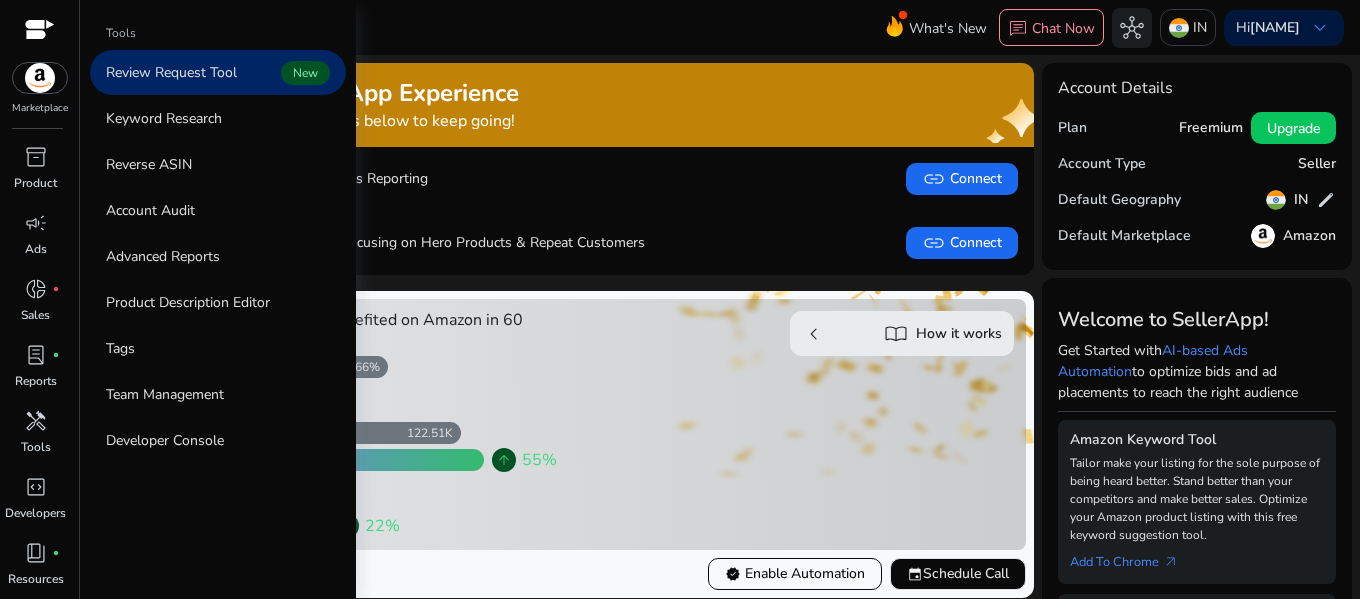 click on "Review Request Tool" at bounding box center [171, 72] 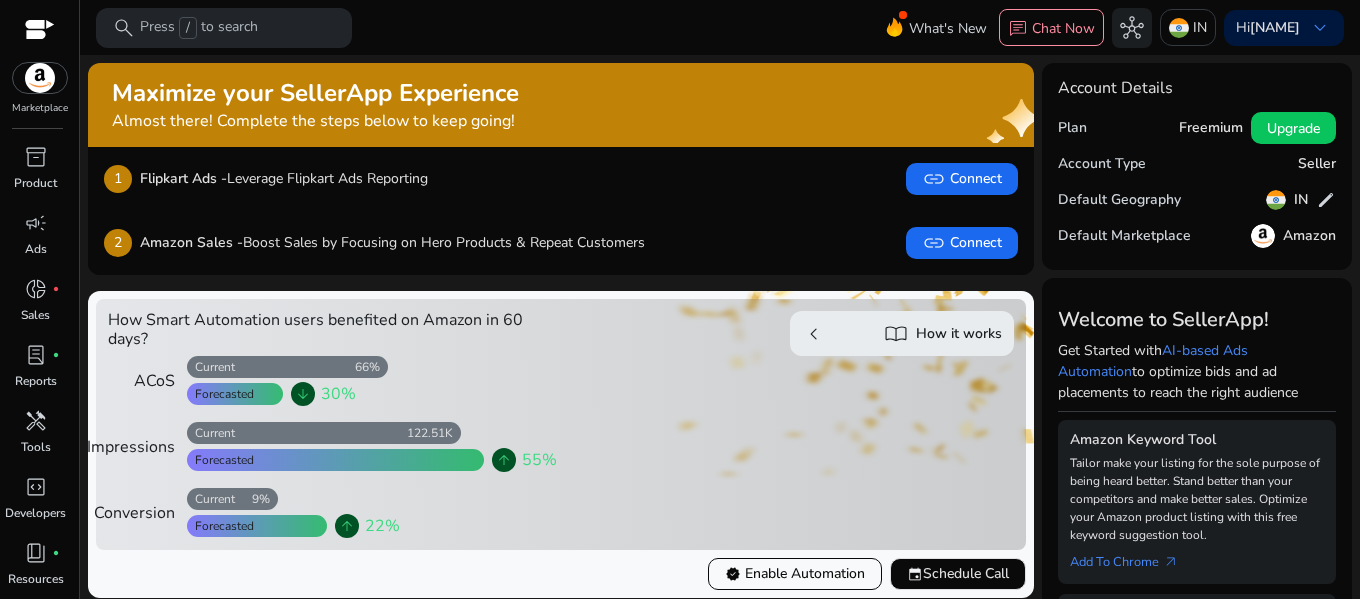 scroll, scrollTop: 0, scrollLeft: 0, axis: both 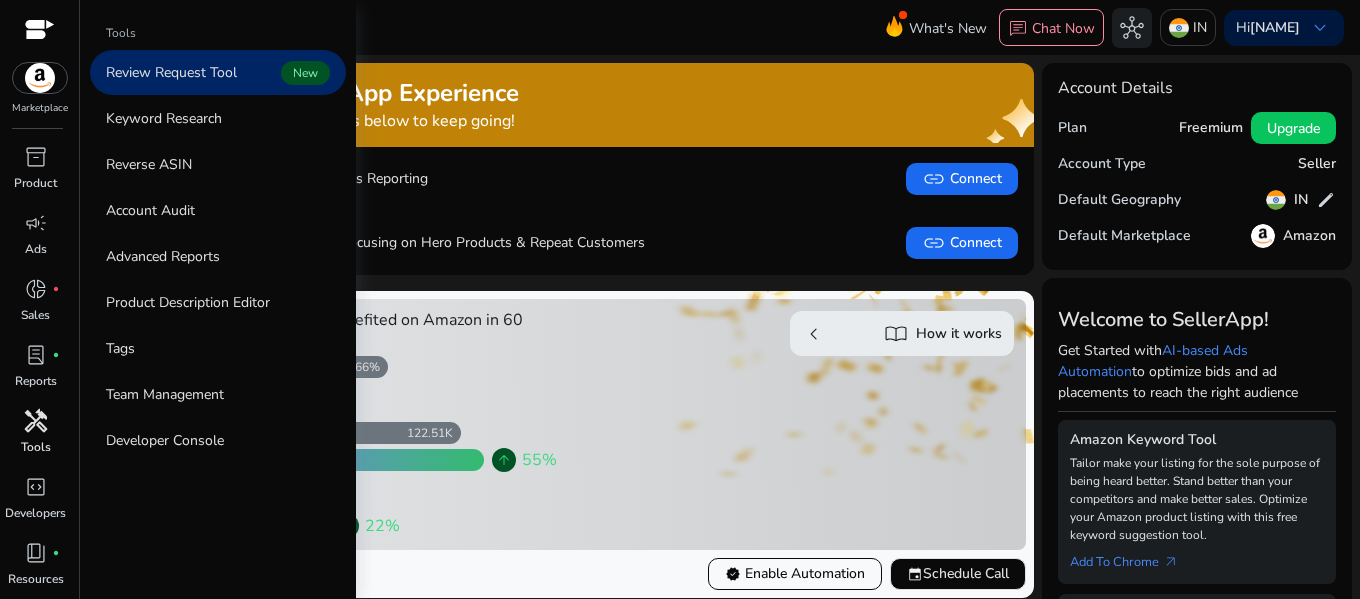 click on "handyman" at bounding box center (36, 421) 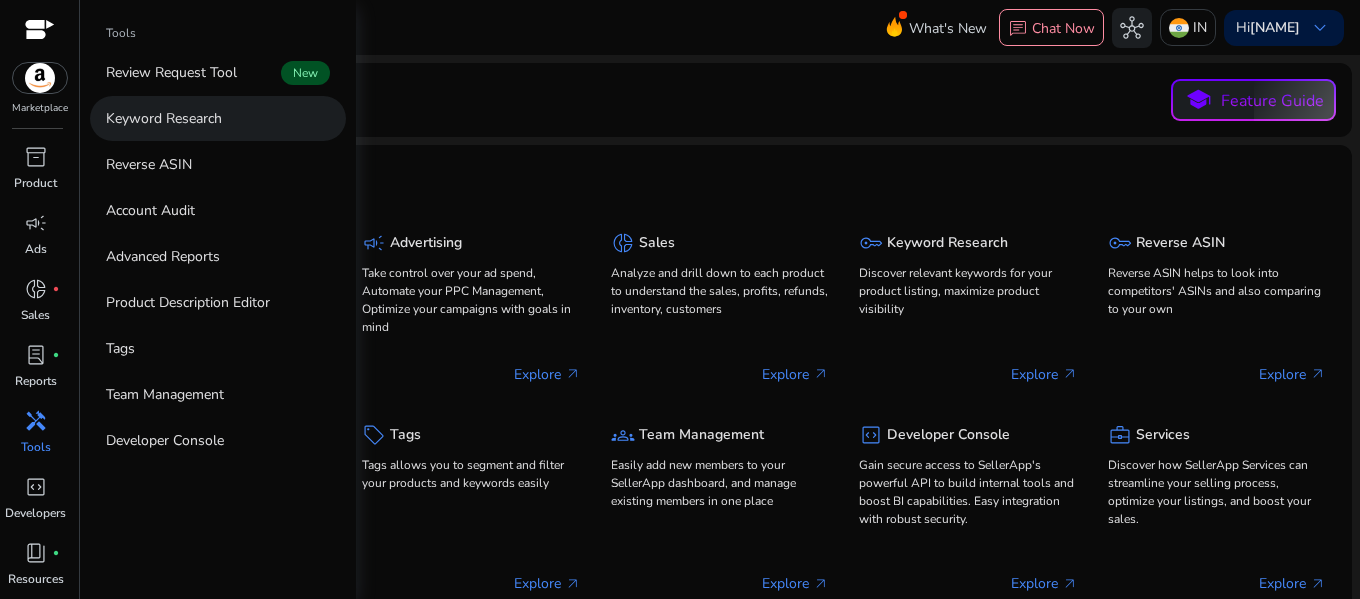 click on "Keyword Research" at bounding box center (164, 118) 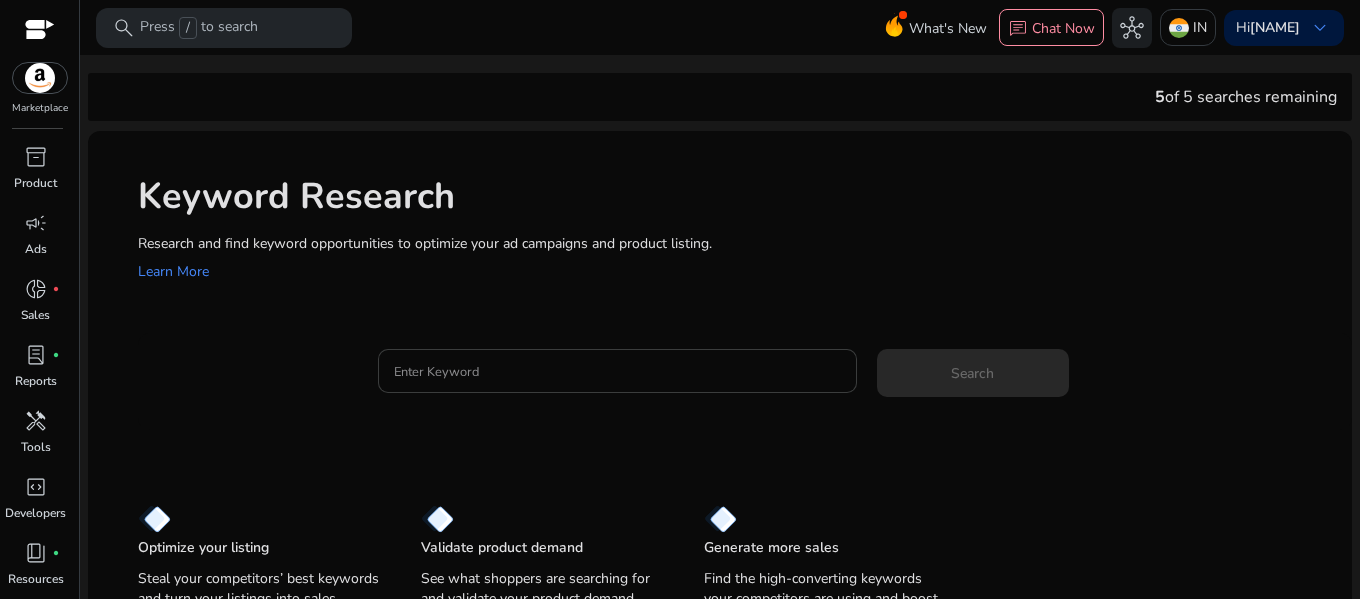click on "Enter Keyword" at bounding box center (617, 371) 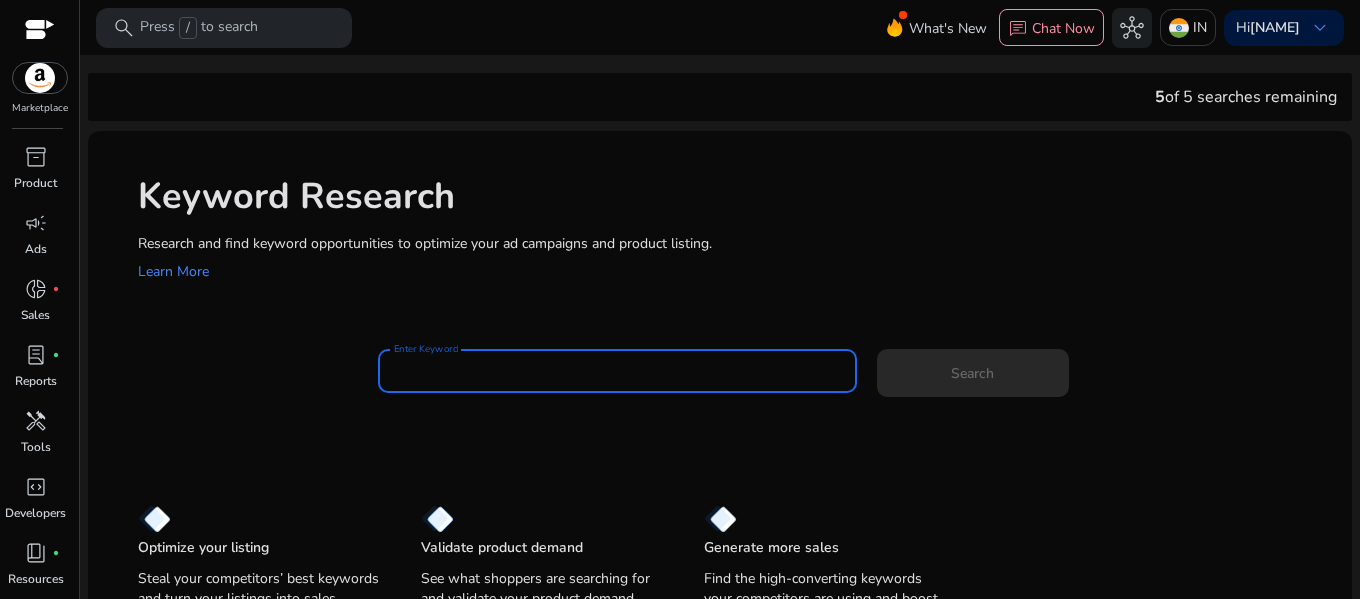 paste on "**********" 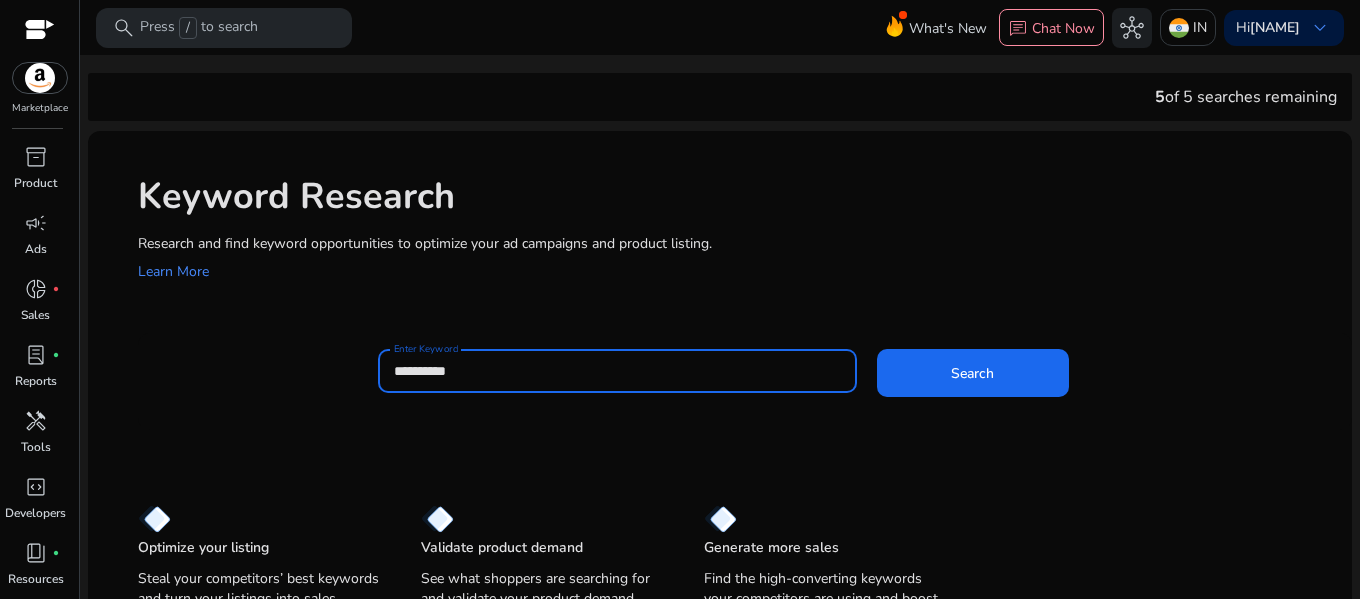 click on "**********" at bounding box center [617, 371] 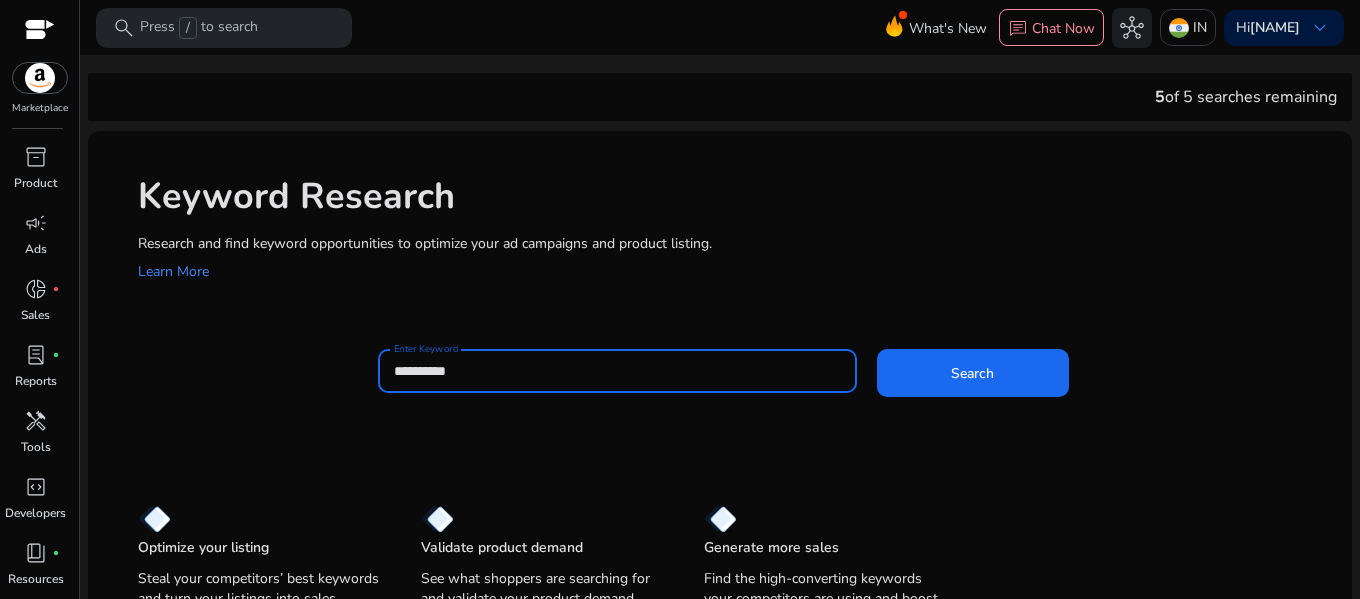 type on "**********" 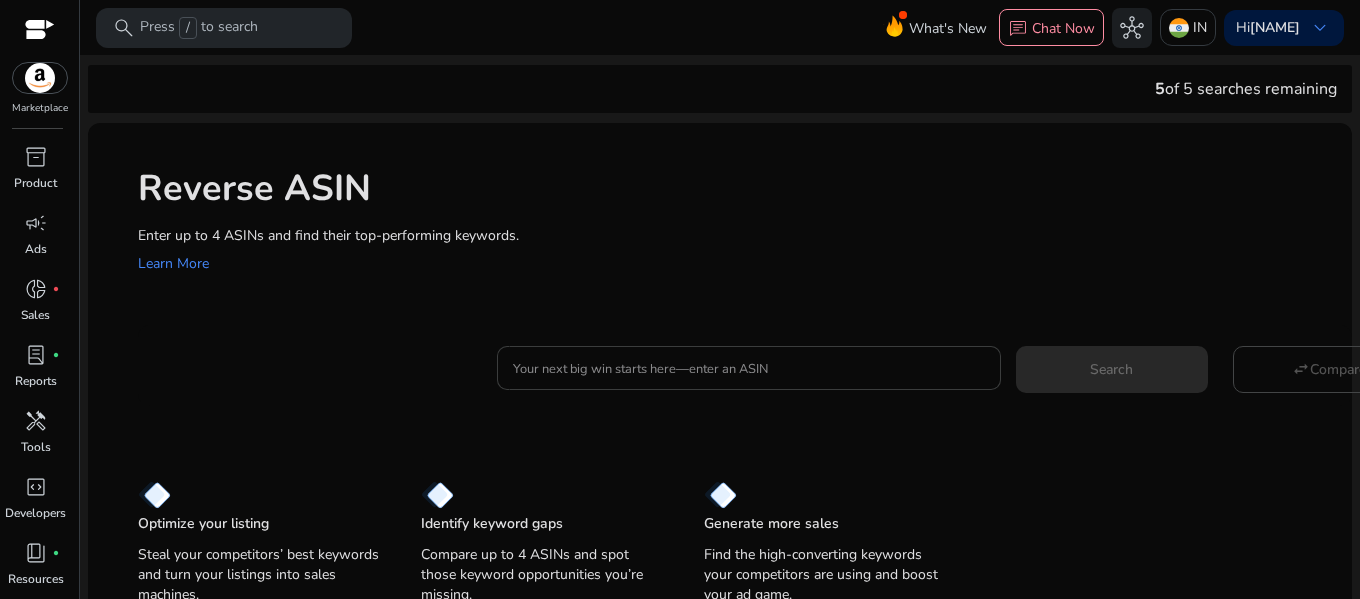 drag, startPoint x: 645, startPoint y: 389, endPoint x: 668, endPoint y: 378, distance: 25.495098 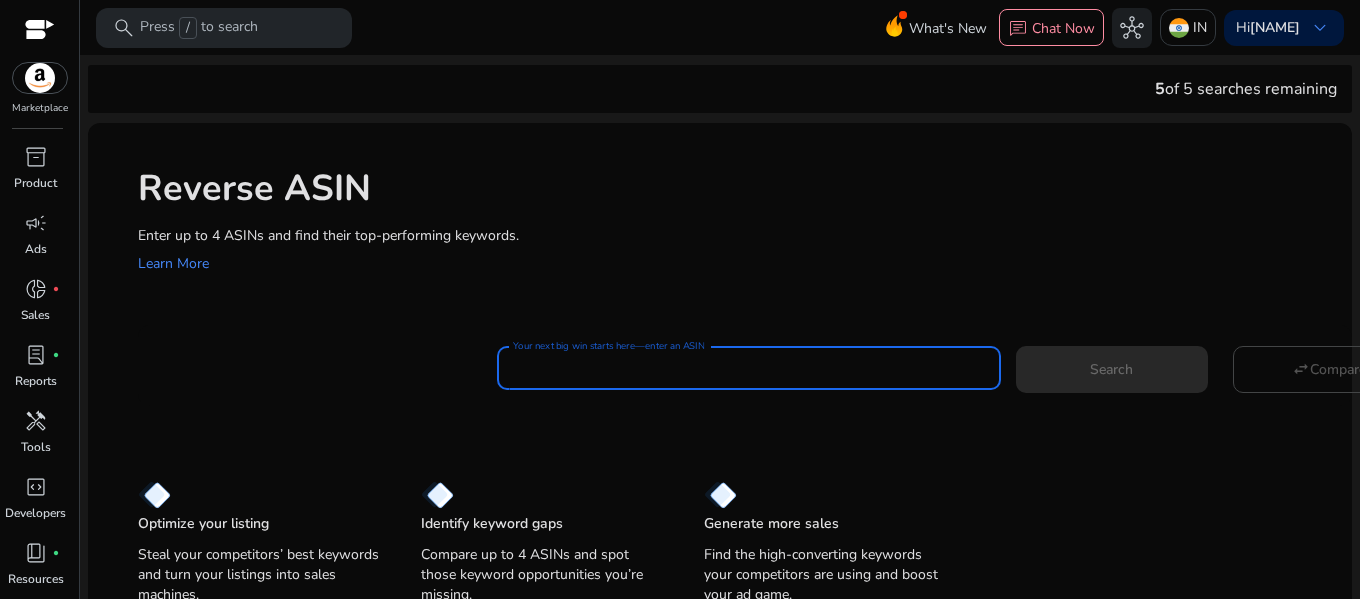 click on "Your next big win starts here—enter an ASIN" at bounding box center [748, 368] 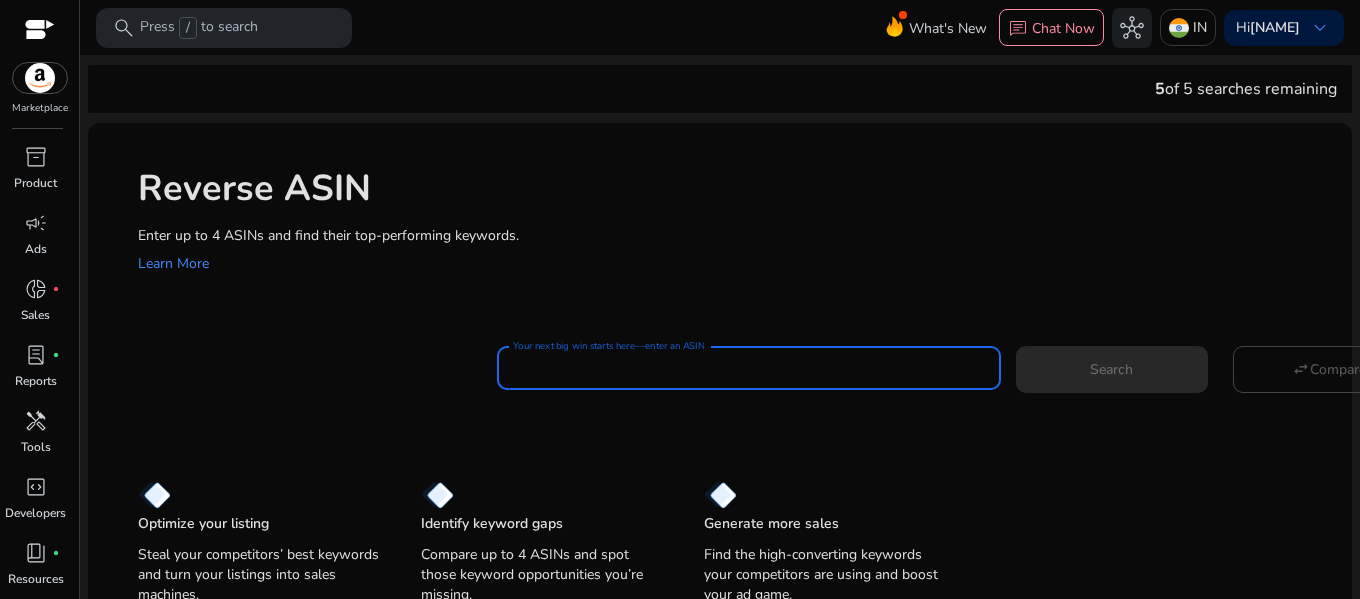paste on "**********" 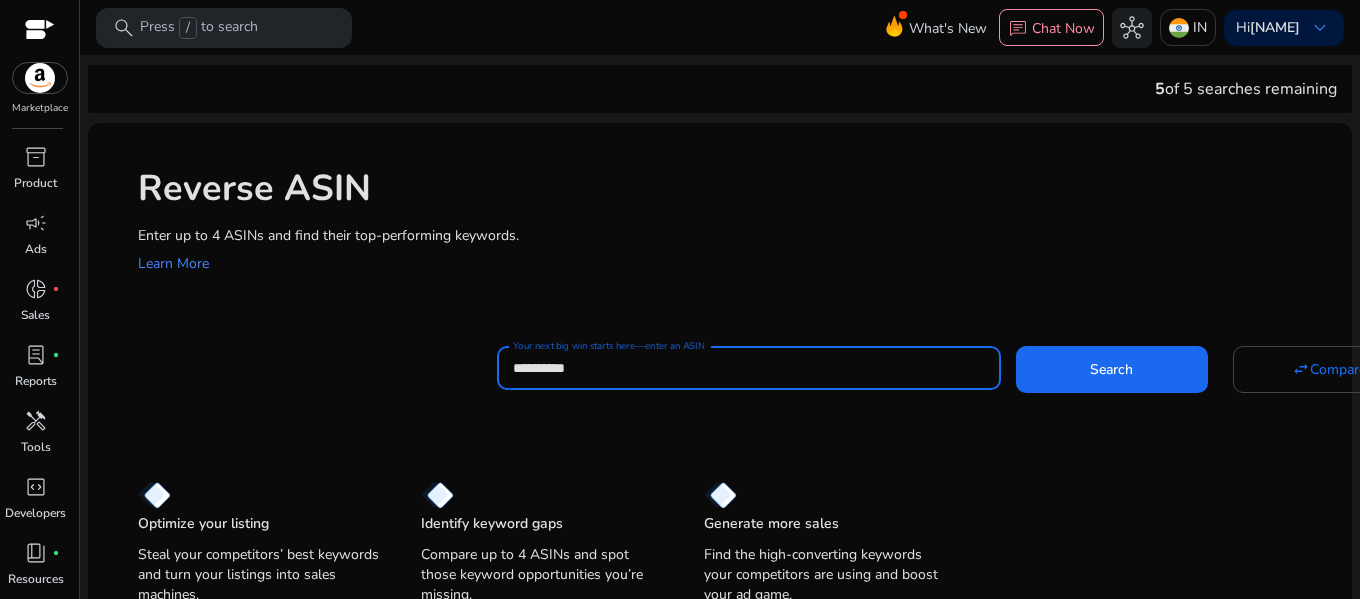 click on "Search" 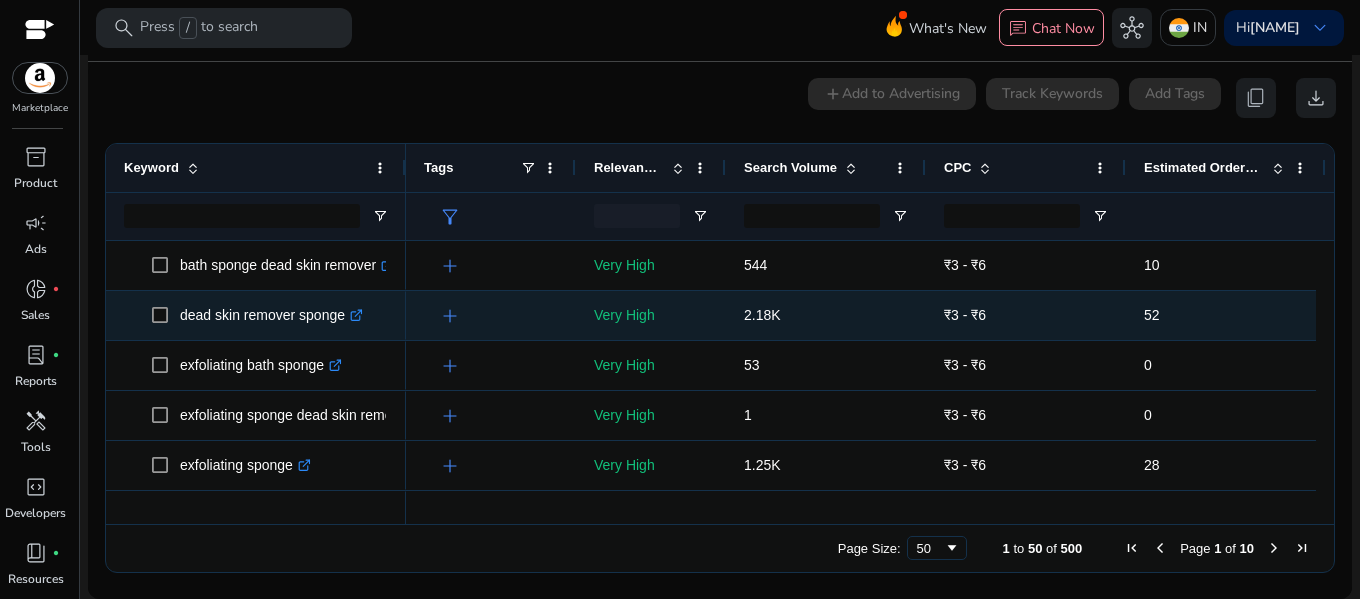 scroll, scrollTop: 214, scrollLeft: 0, axis: vertical 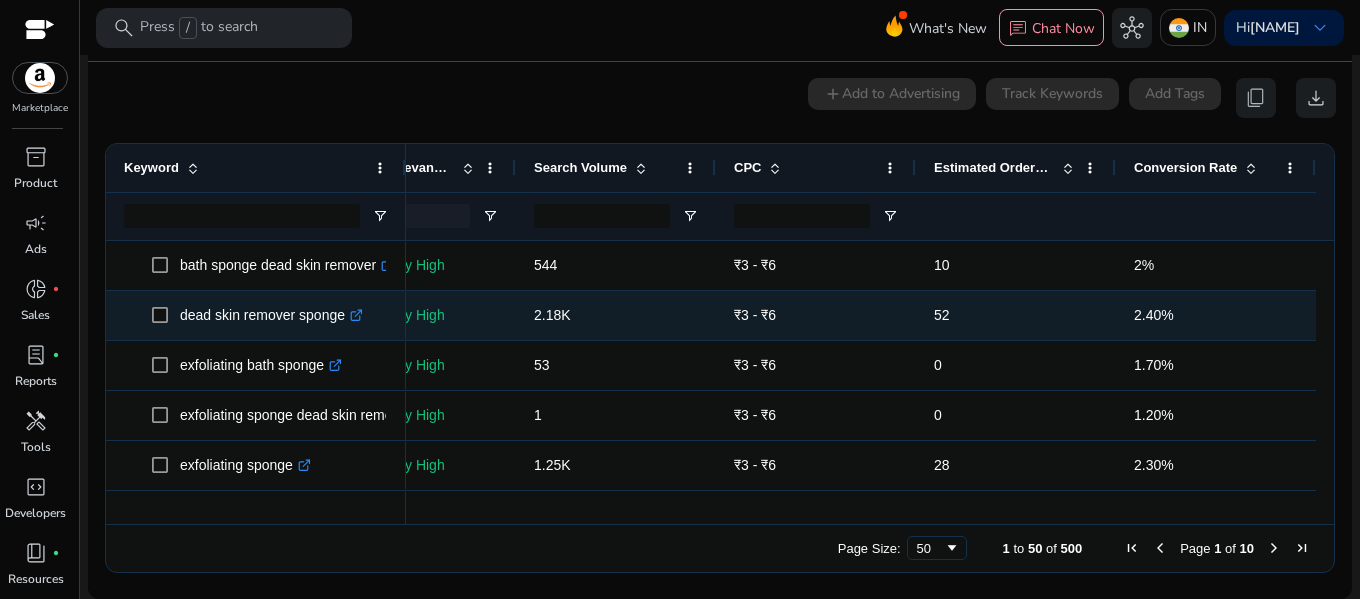 click on "dead skin remover sponge  .st0{fill:#2c8af8}" 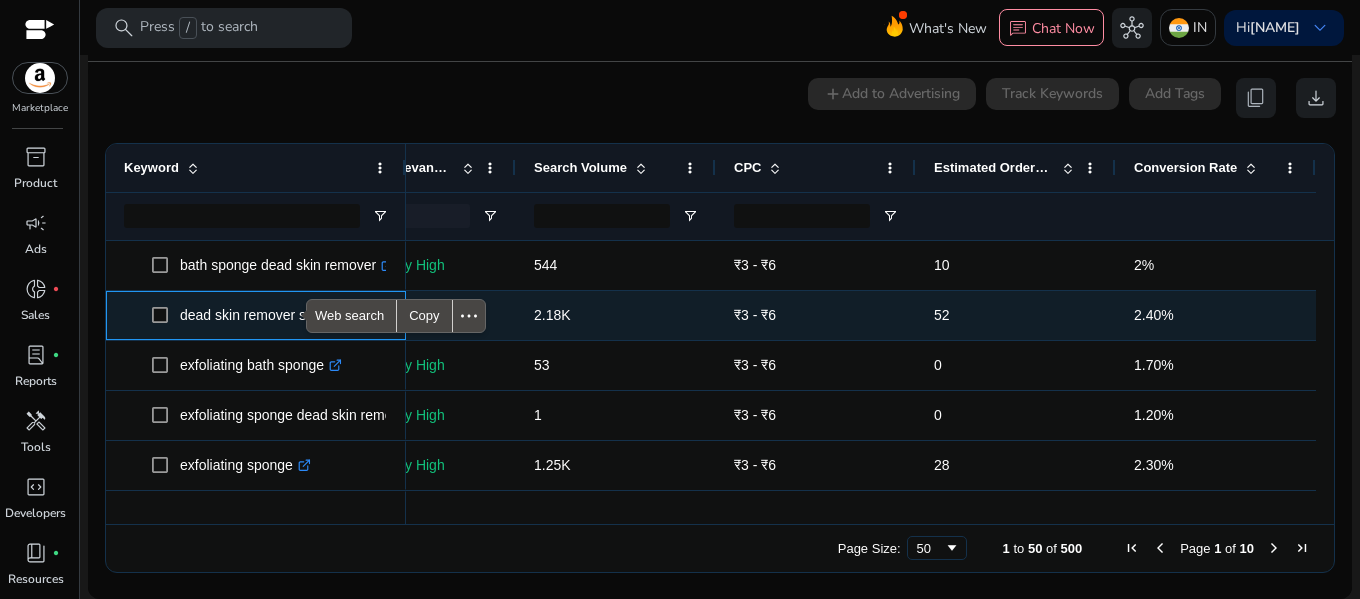 click on "dead skin remover sponge  .st0{fill:#2c8af8}" 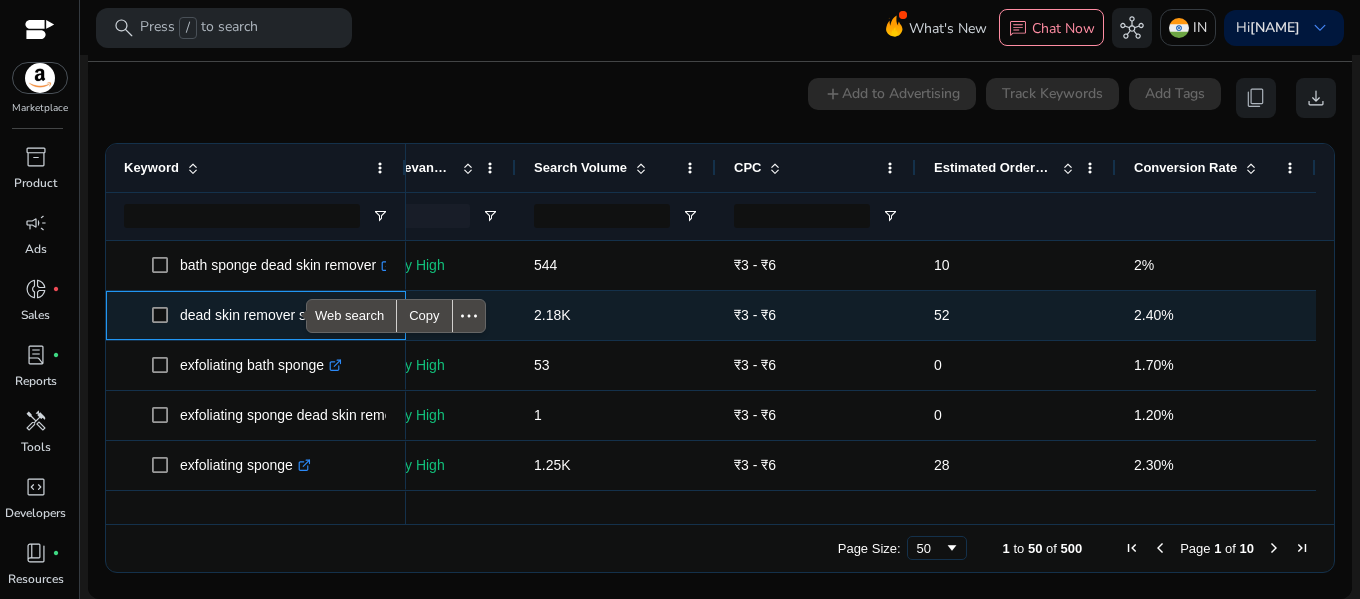 click on "dead skin remover sponge  .st0{fill:#2c8af8}" 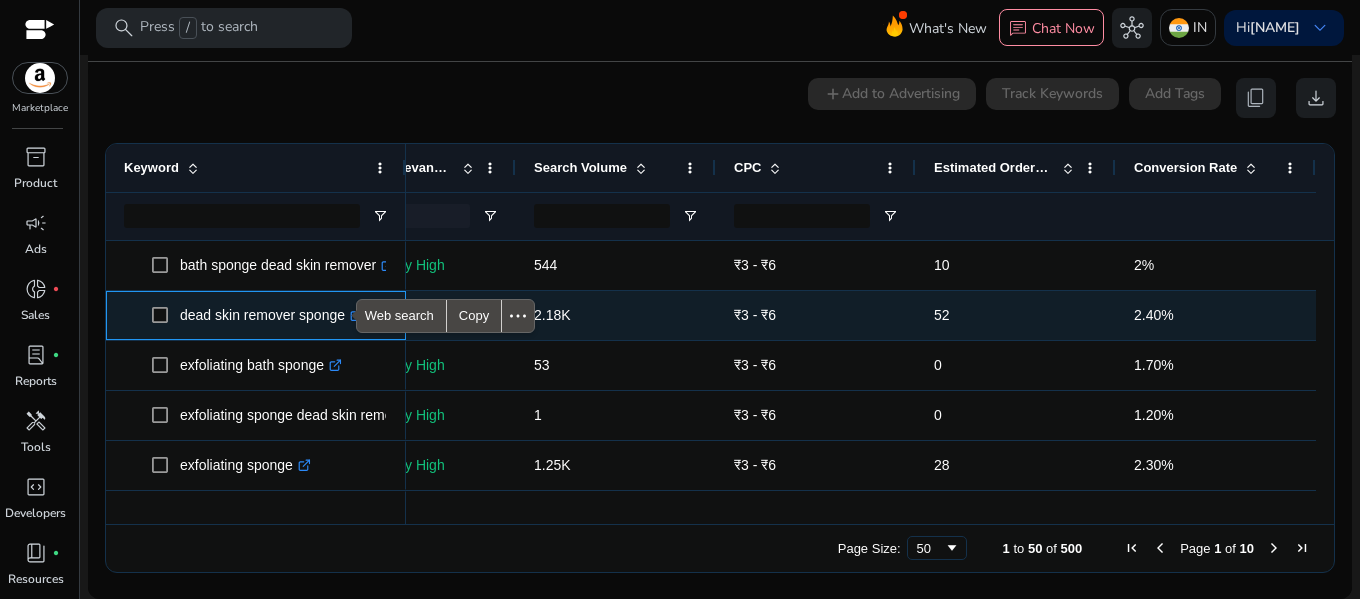 copy on "dead skin remover sponge" 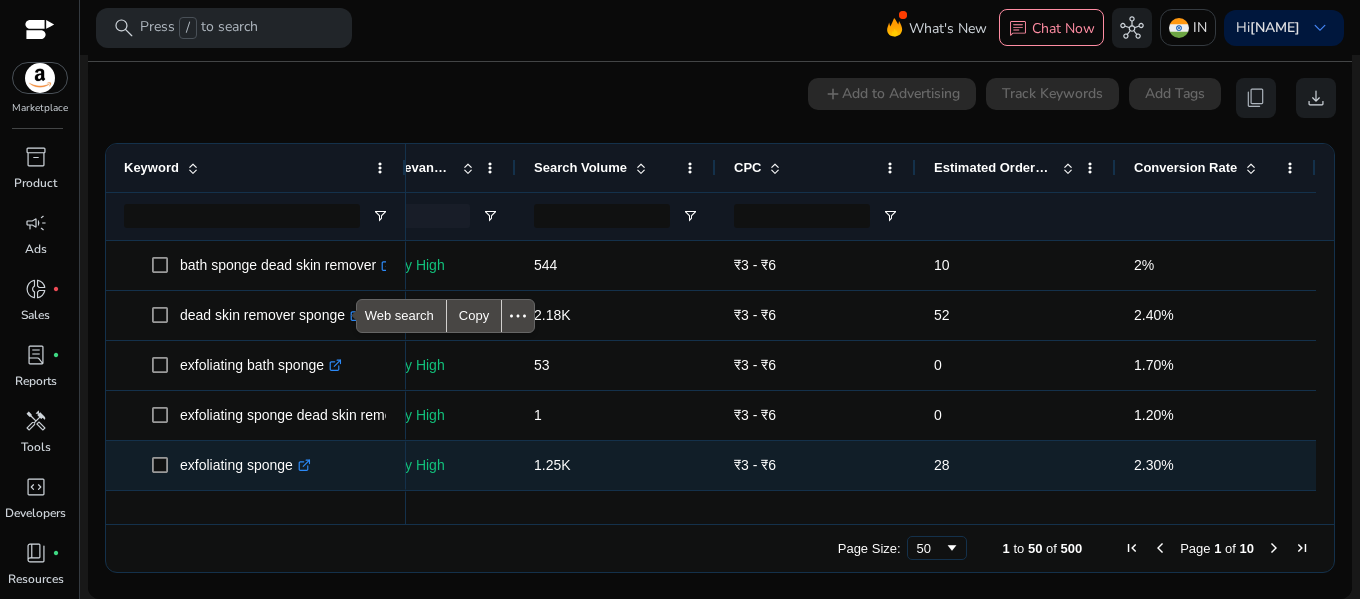 click on "exfoliating sponge  .st0{fill:#2c8af8}" 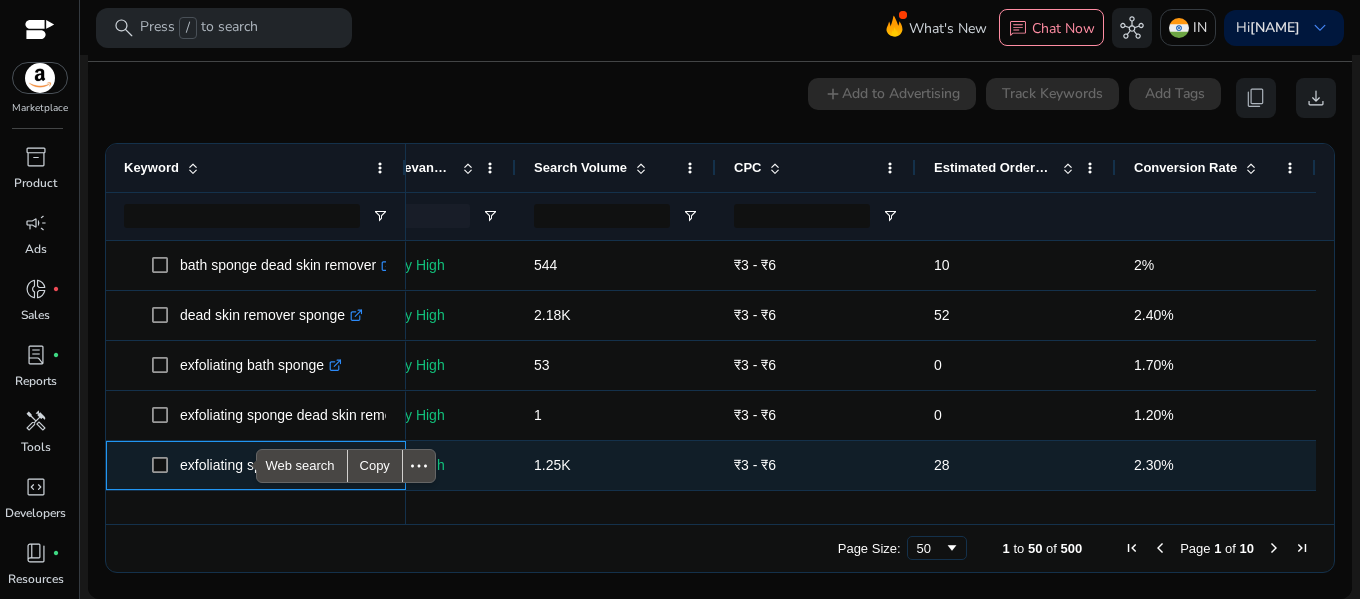 click on "exfoliating sponge  .st0{fill:#2c8af8}" 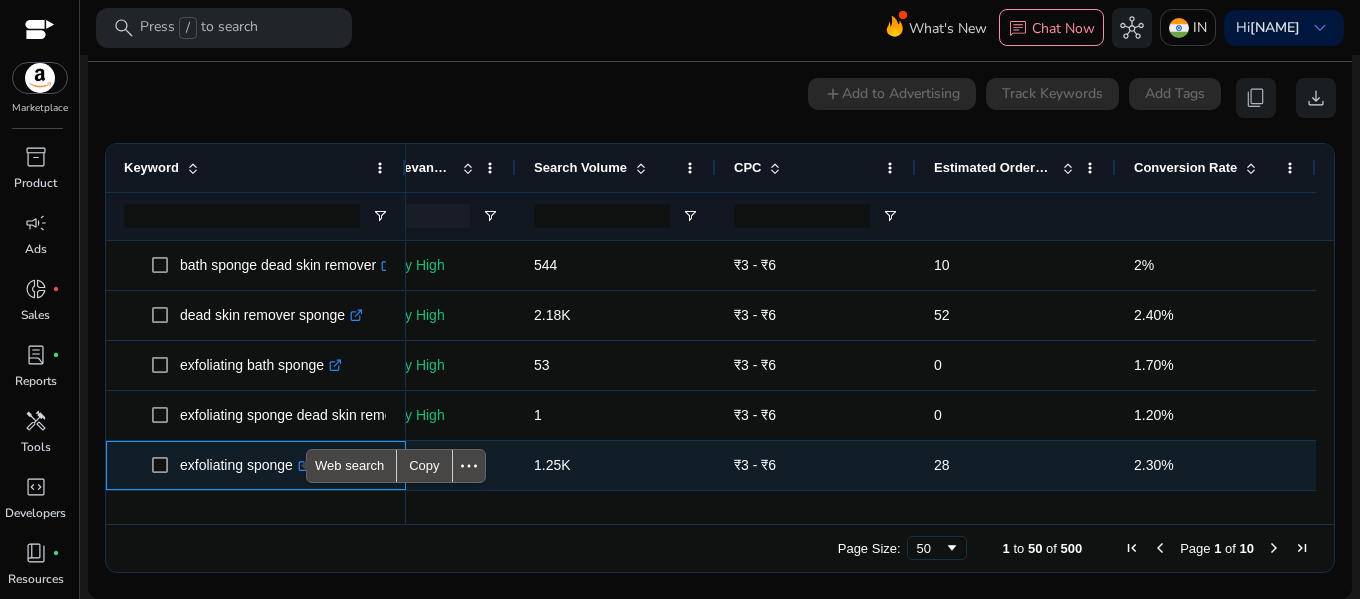 copy on "exfoliating sponge" 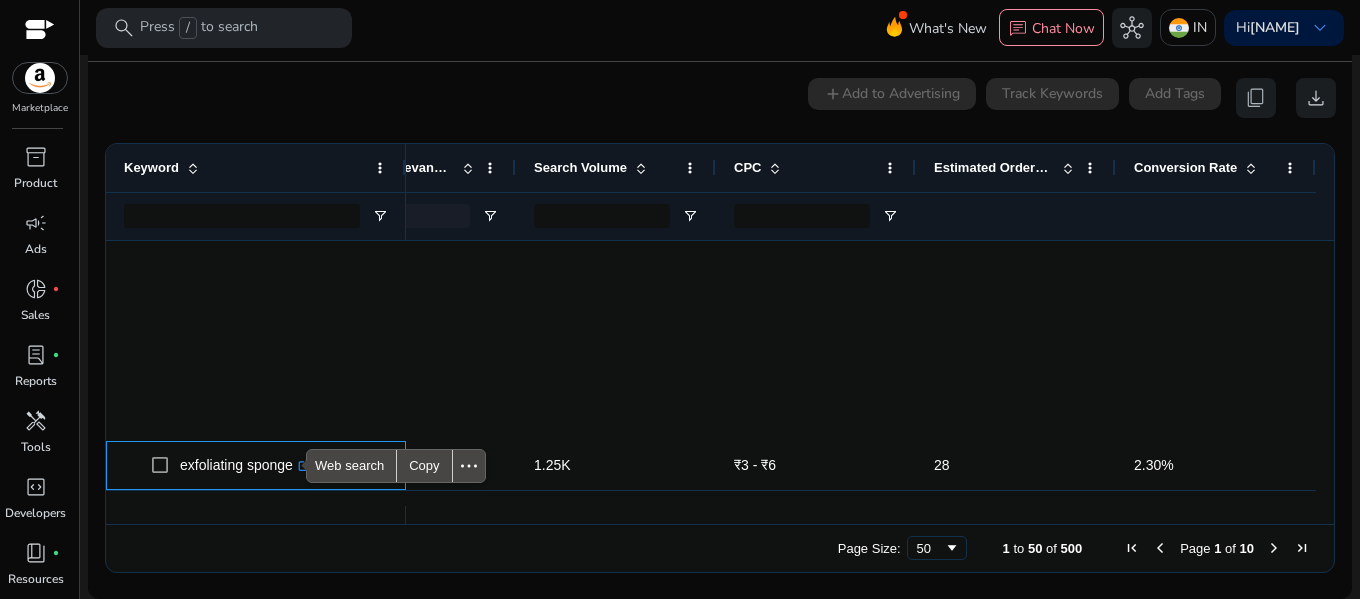 scroll, scrollTop: 884, scrollLeft: 0, axis: vertical 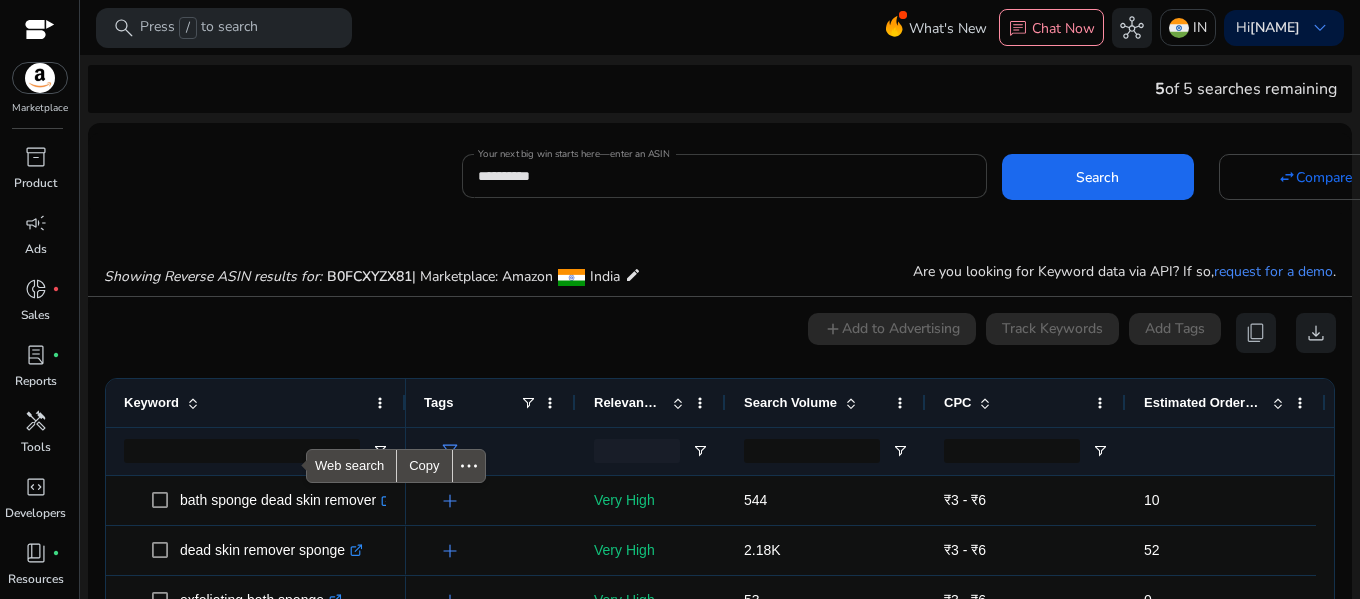 drag, startPoint x: 498, startPoint y: 199, endPoint x: 524, endPoint y: 182, distance: 31.06445 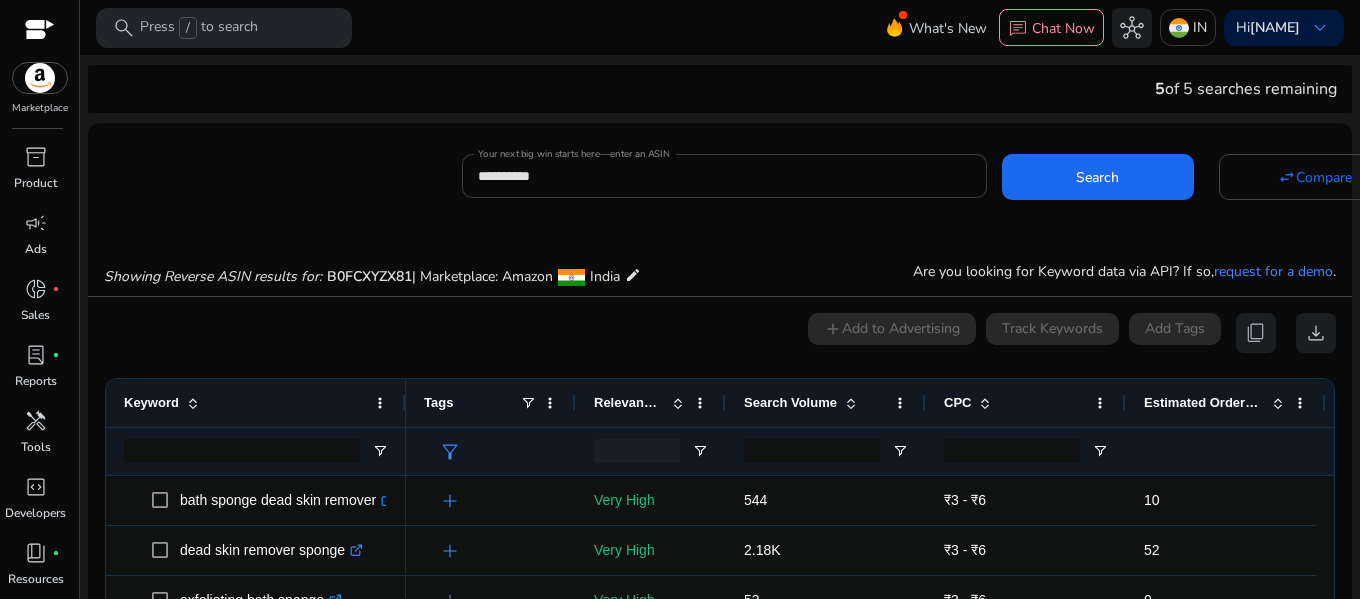 click on "**********" at bounding box center [724, 176] 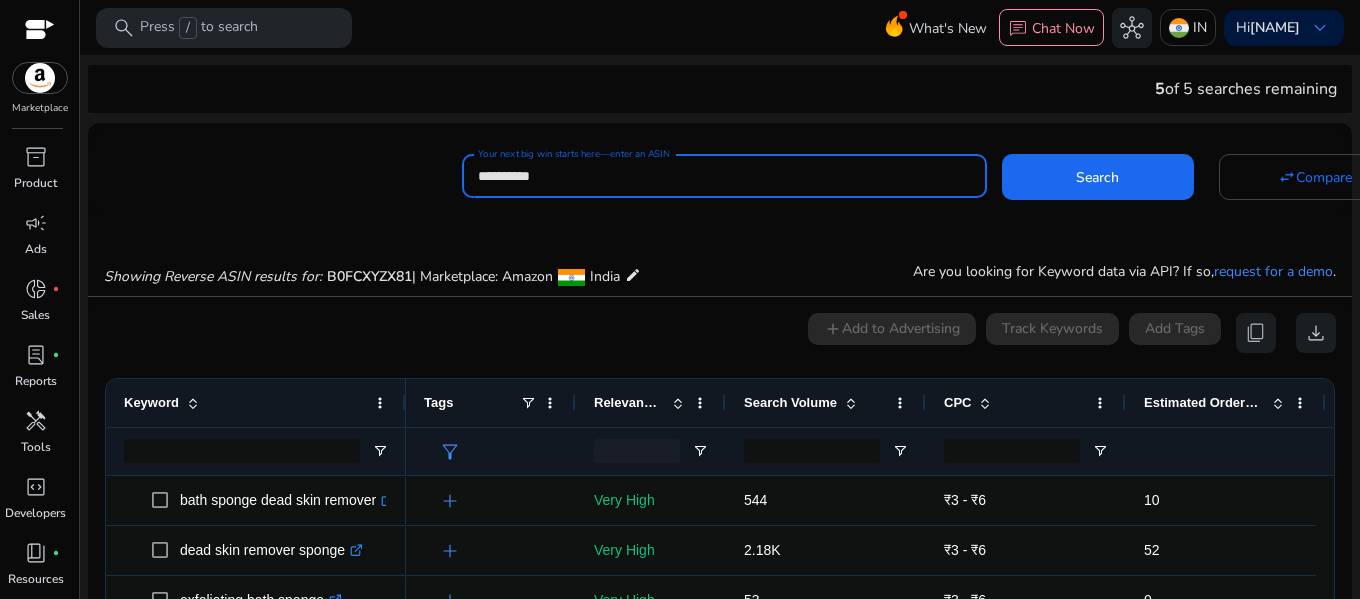 paste 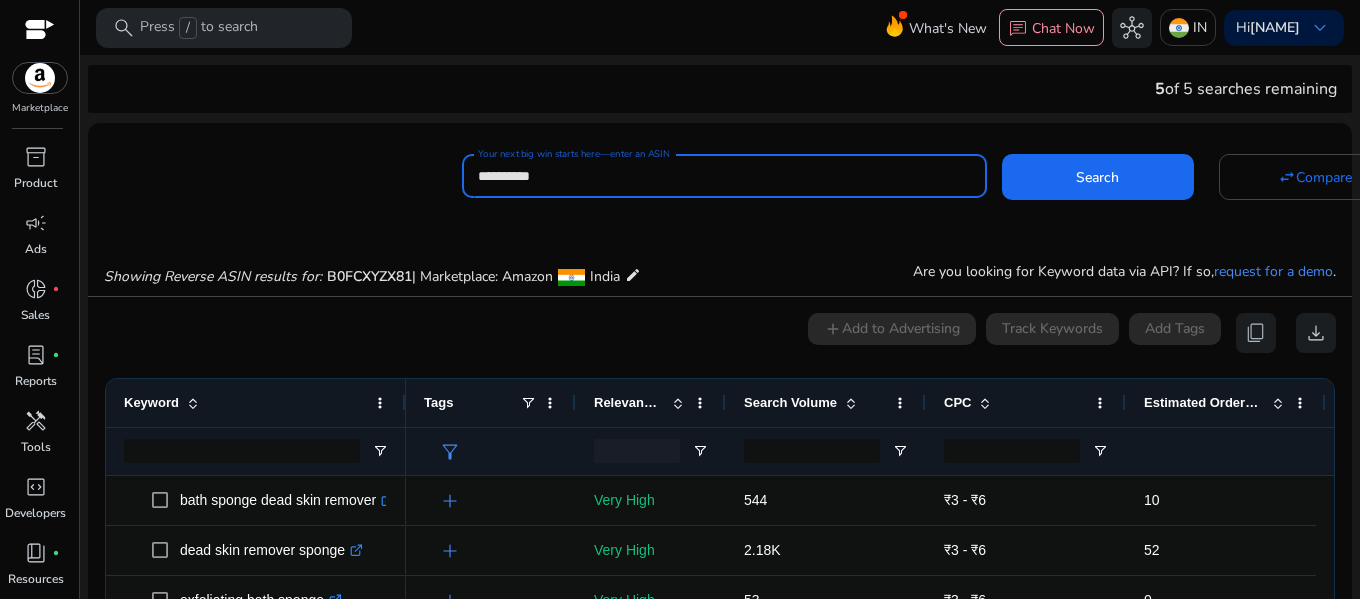 type on "**********" 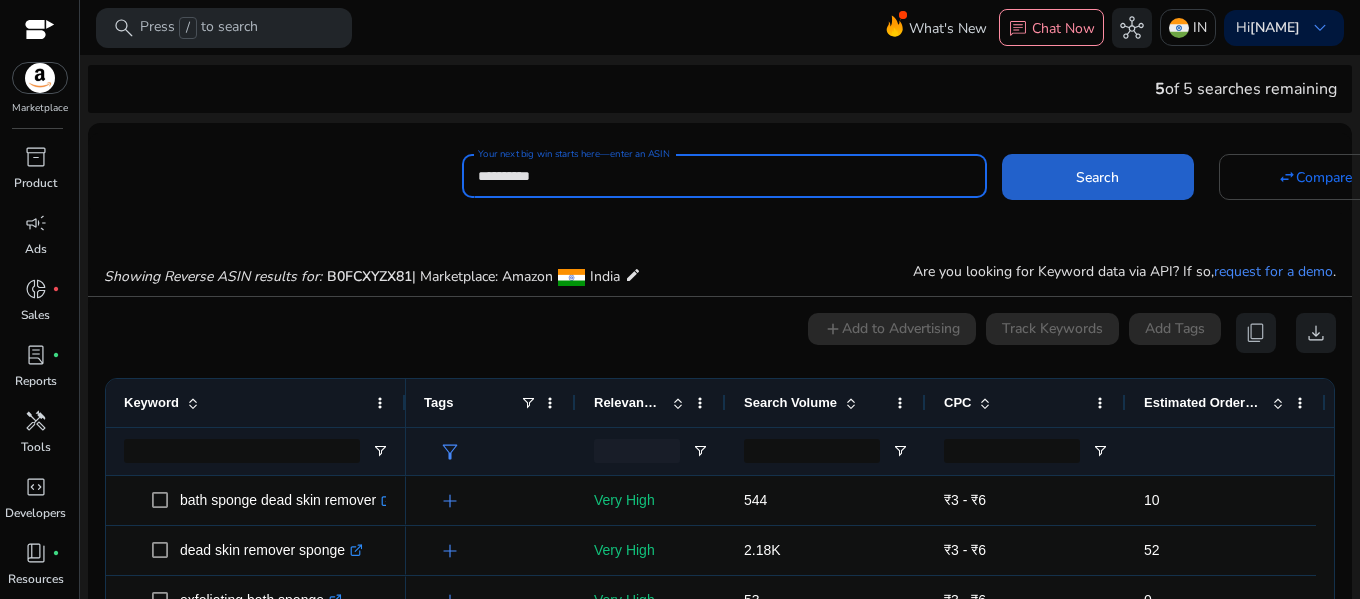 drag, startPoint x: 1165, startPoint y: 147, endPoint x: 1148, endPoint y: 166, distance: 25.495098 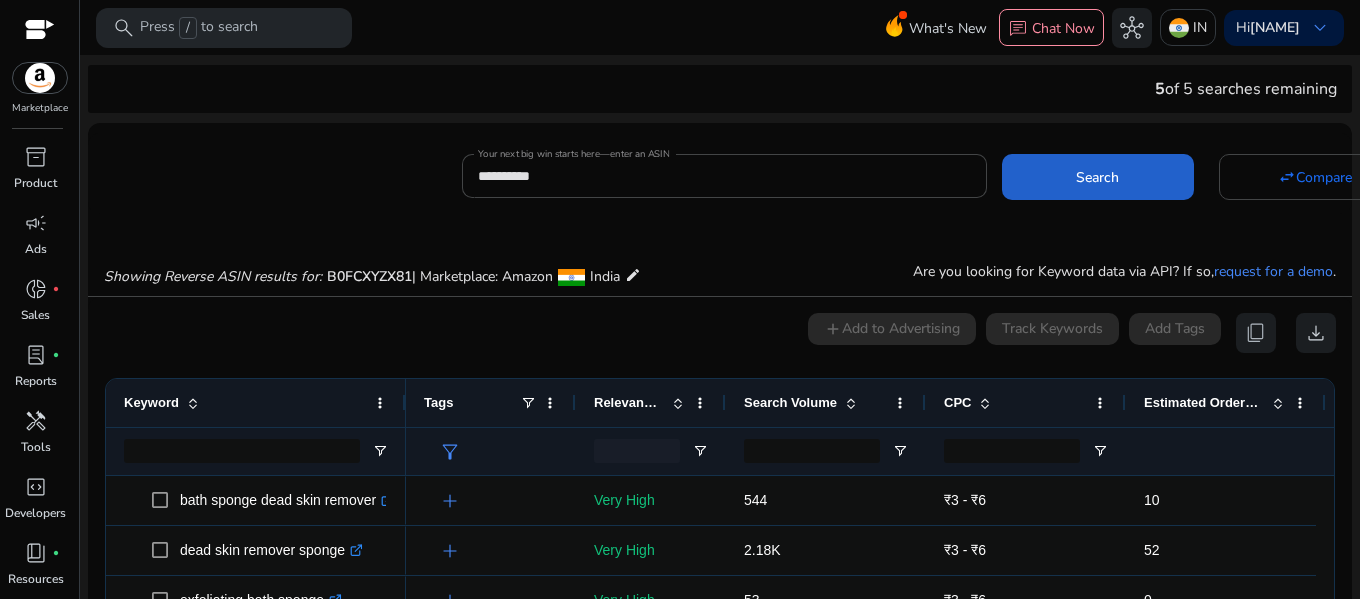 click 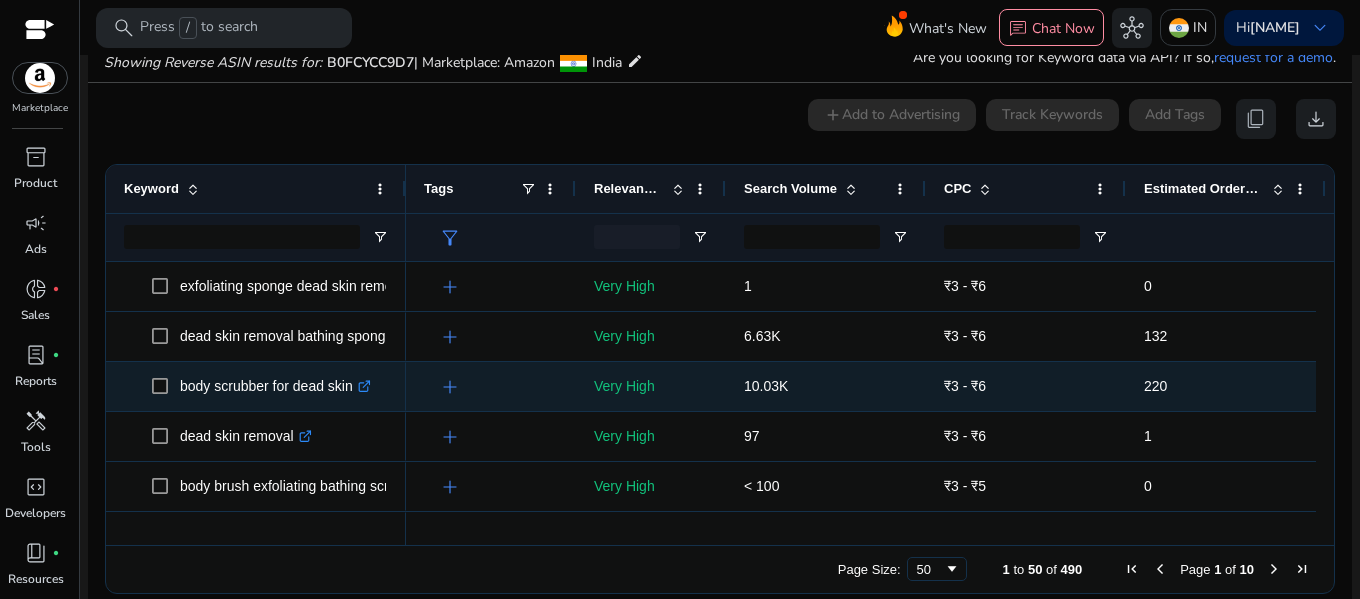 click on "body scrubber for dead skin  .st0{fill:#2c8af8}" 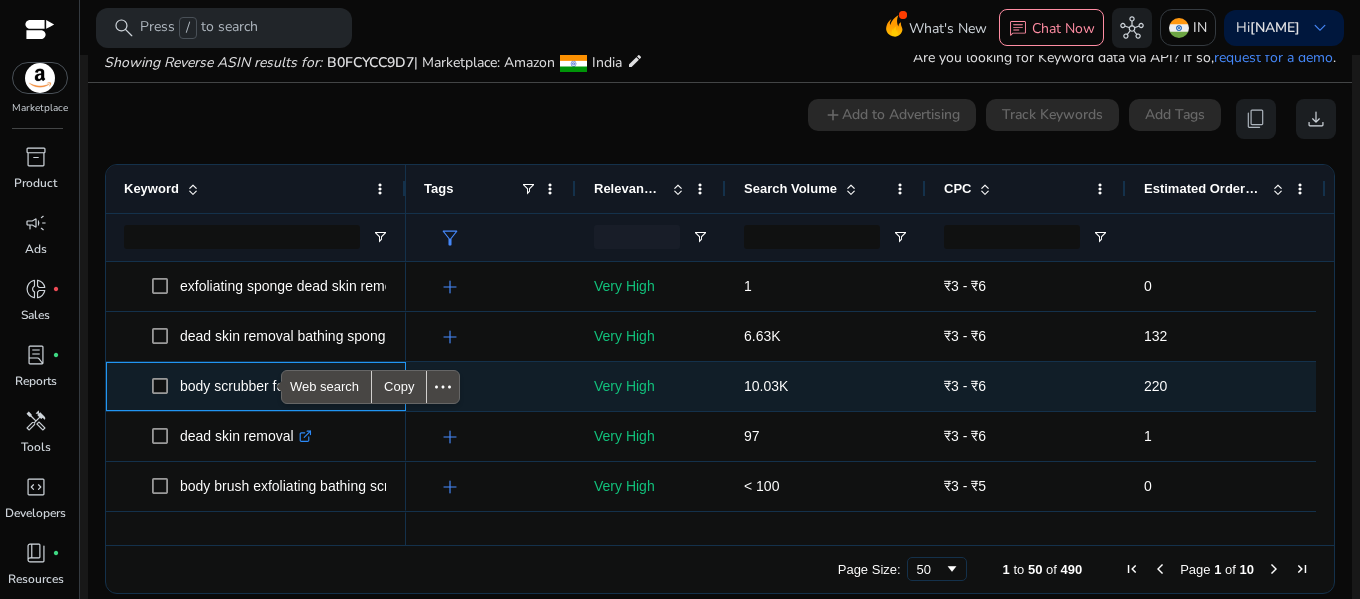click on "body scrubber for dead skin  .st0{fill:#2c8af8}" 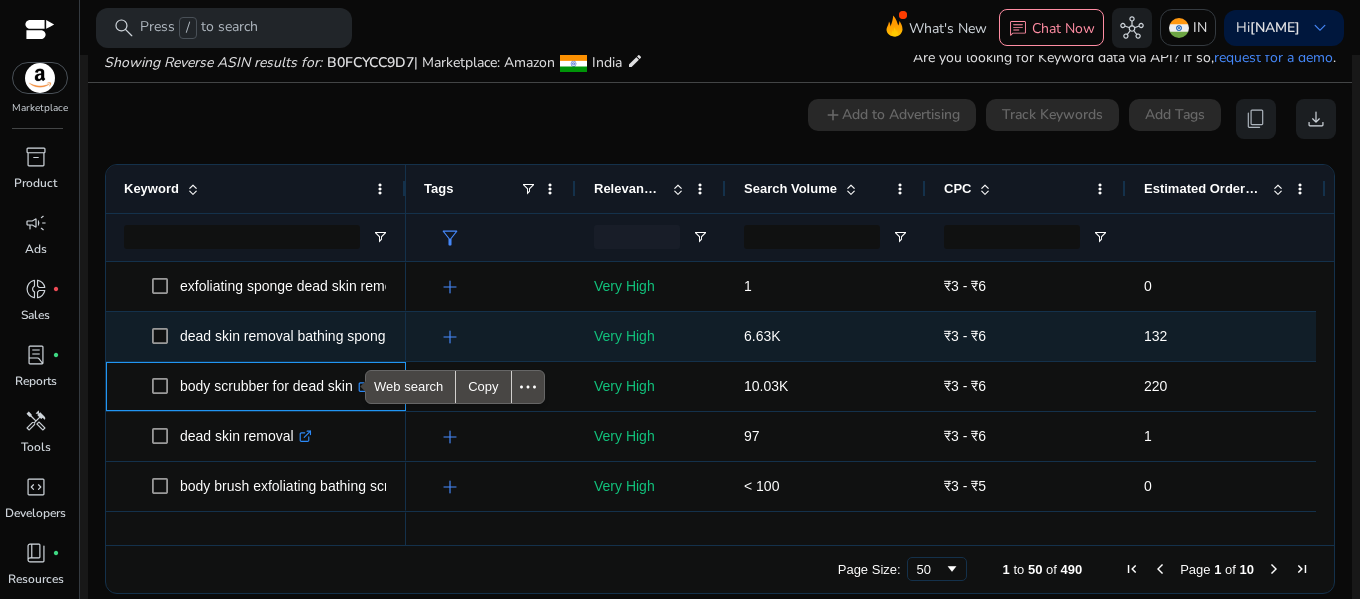 copy on "body scrubber for dead skin" 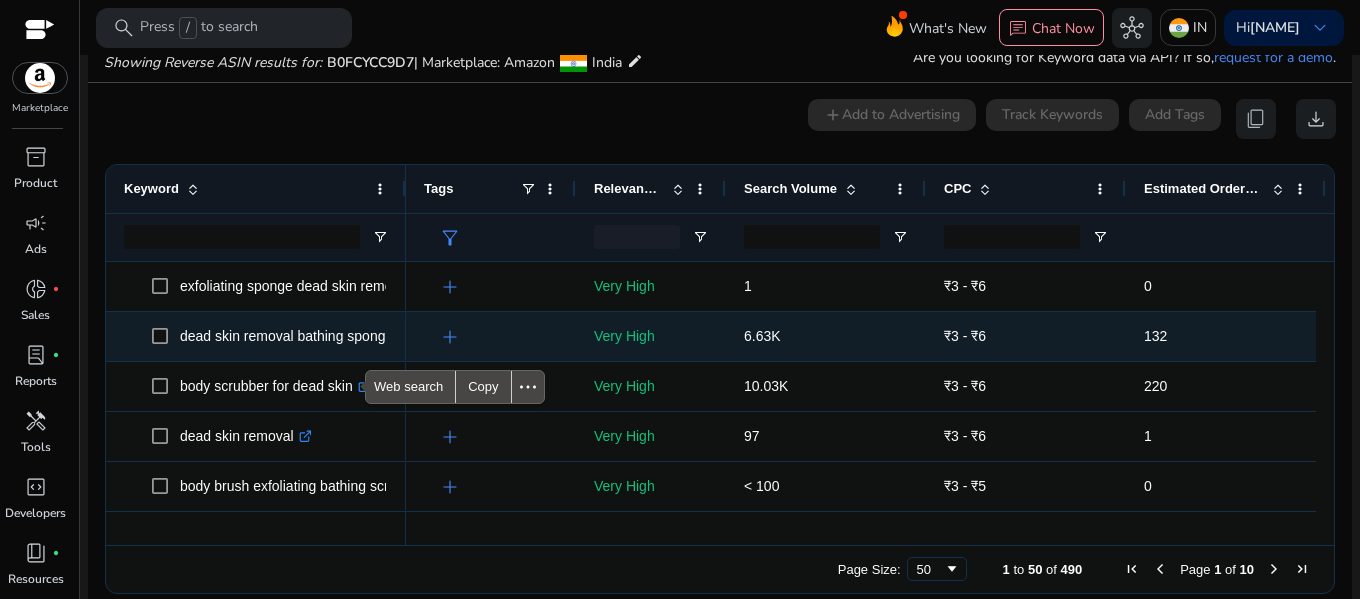 click on "dead skin removal bathing sponge  .st0{fill:#2c8af8}" 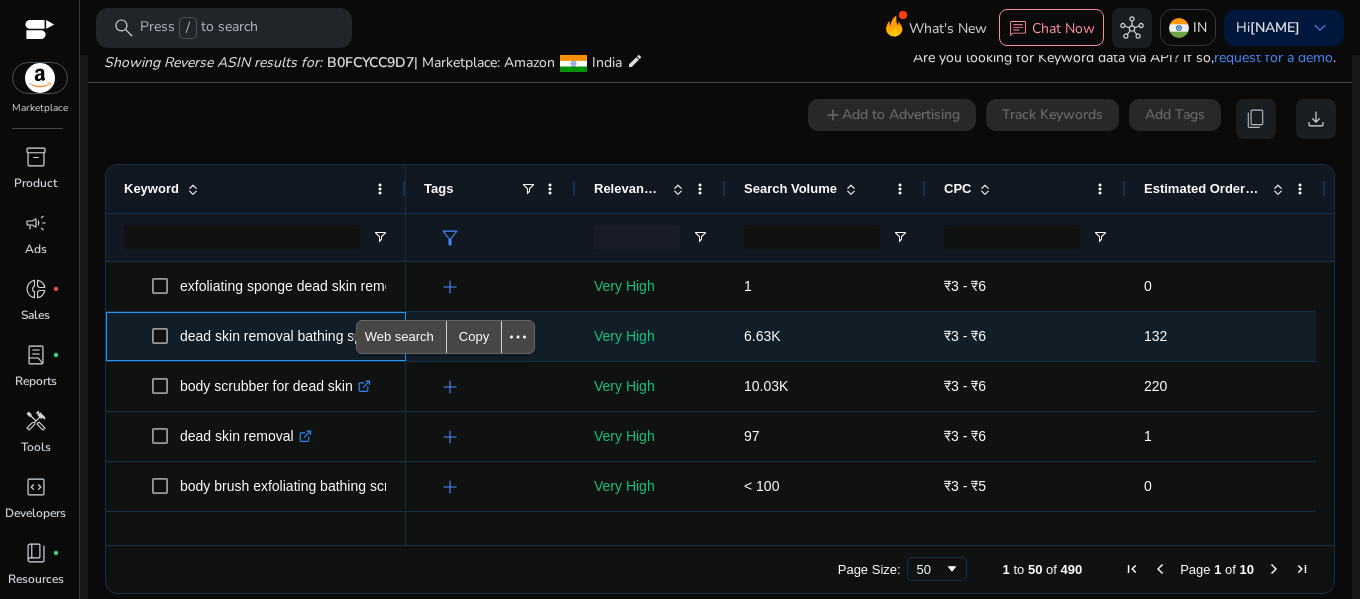 click on "dead skin removal bathing sponge  .st0{fill:#2c8af8}" 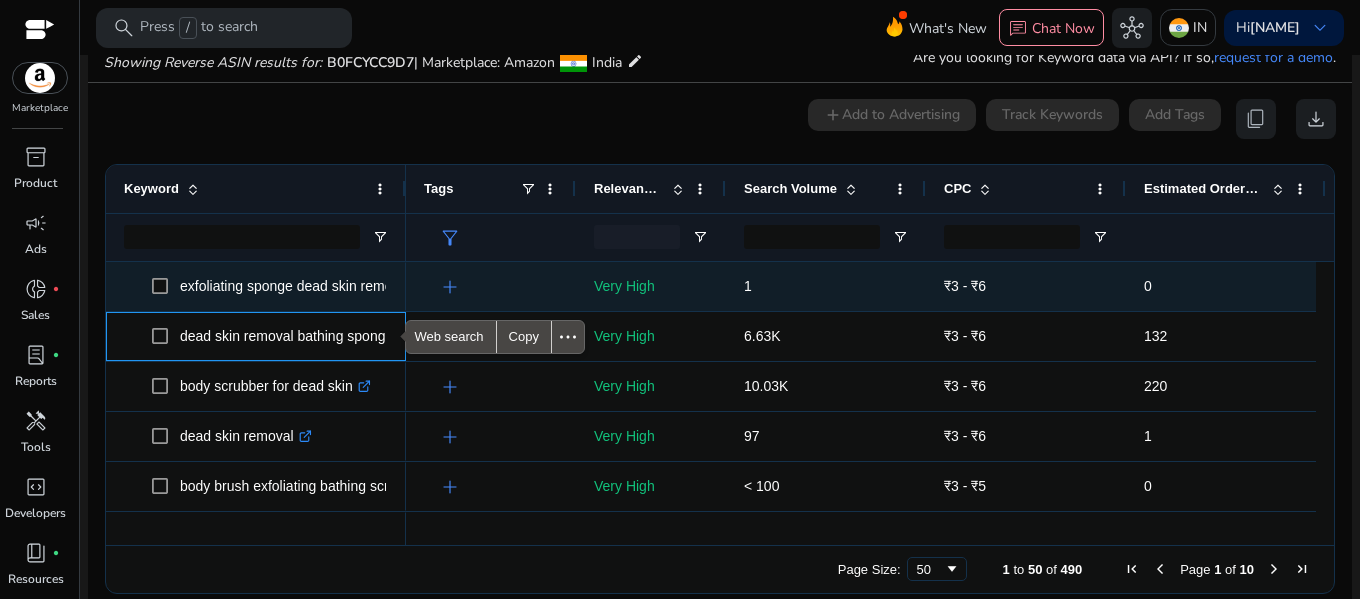 copy on "dead skin removal bathing sponge" 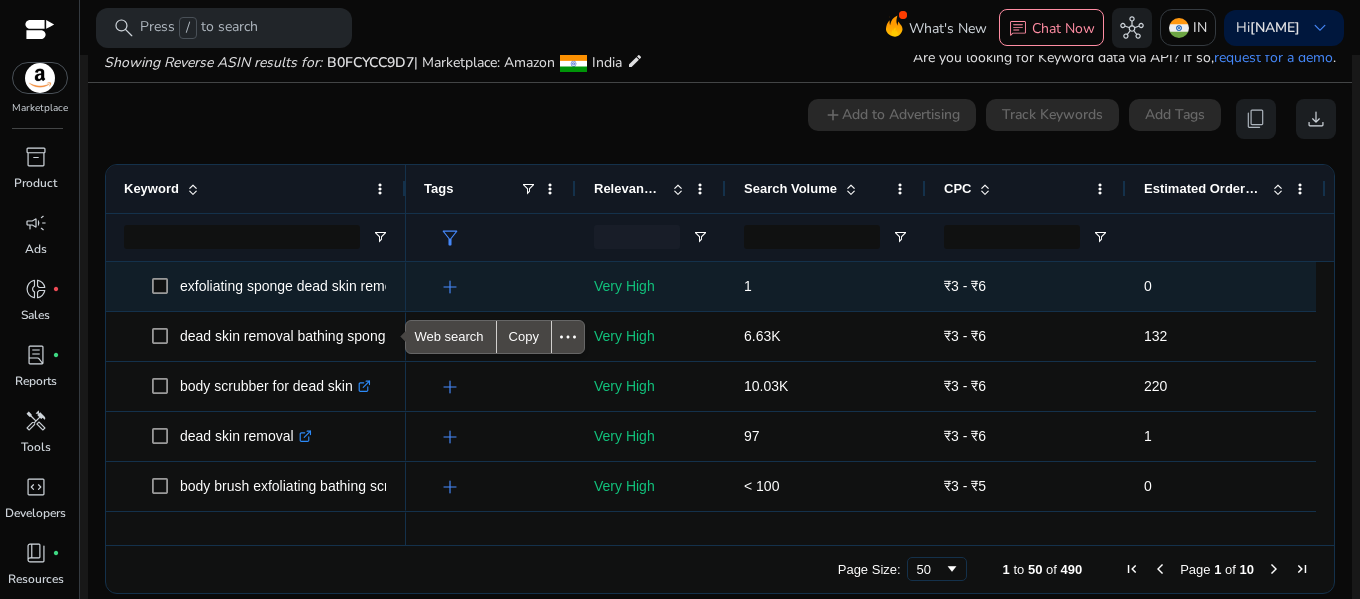click on "add" 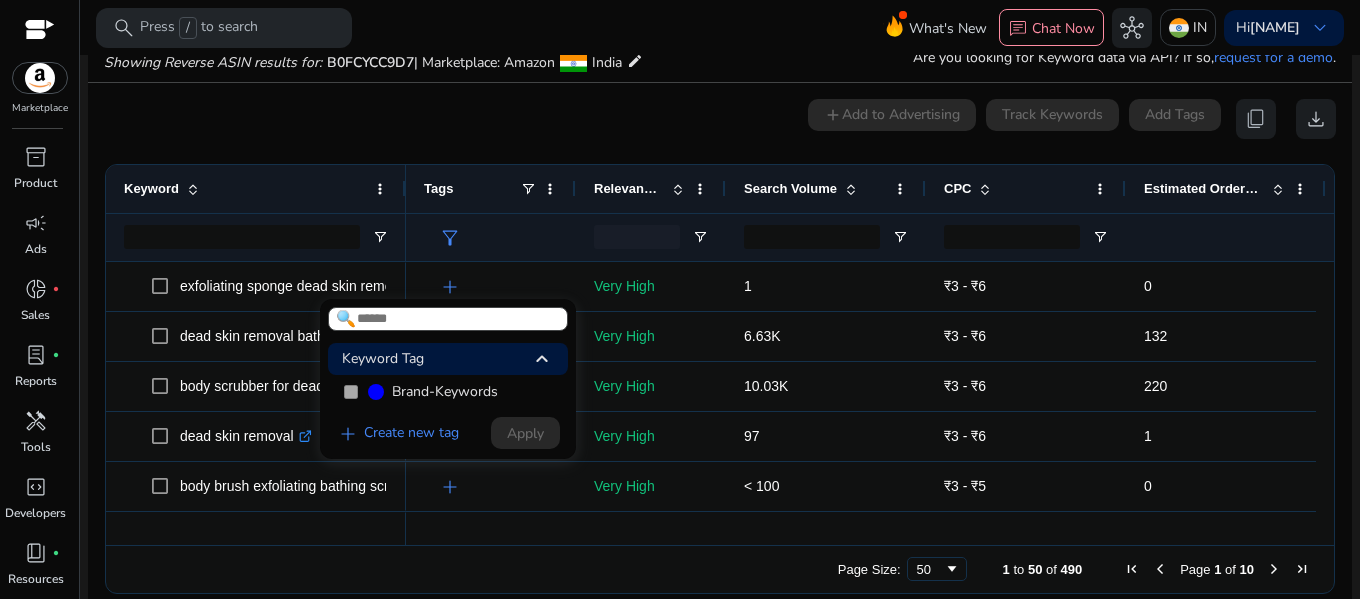 click at bounding box center (680, 299) 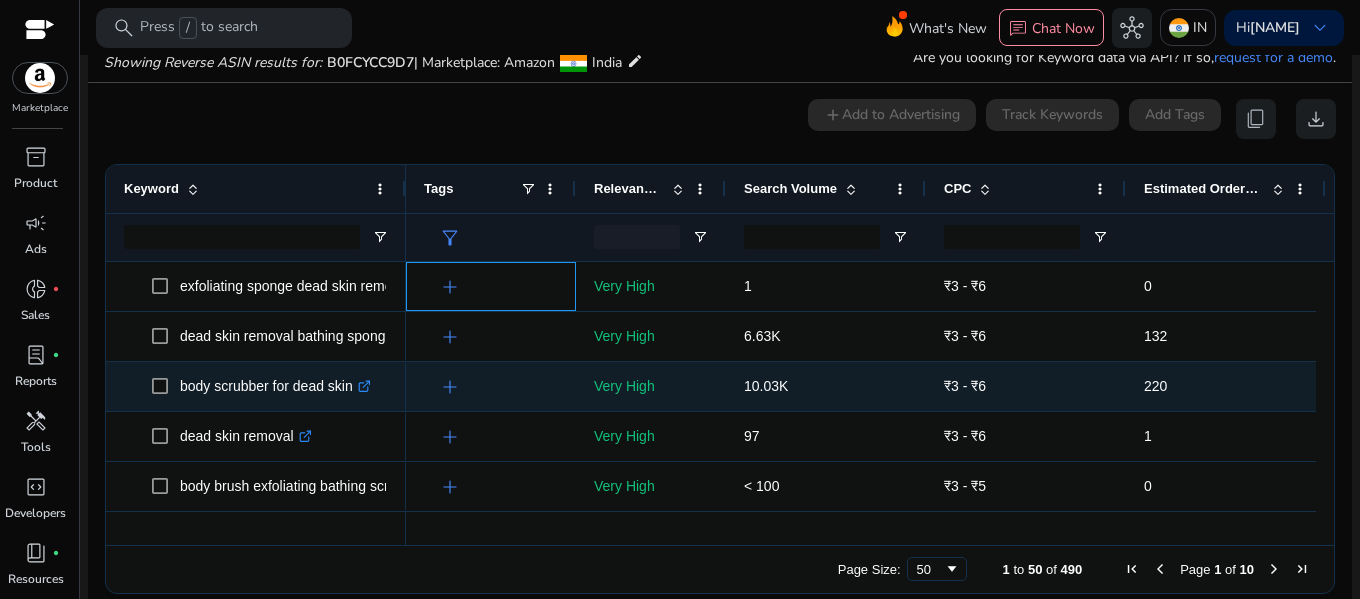 scroll, scrollTop: 68, scrollLeft: 0, axis: vertical 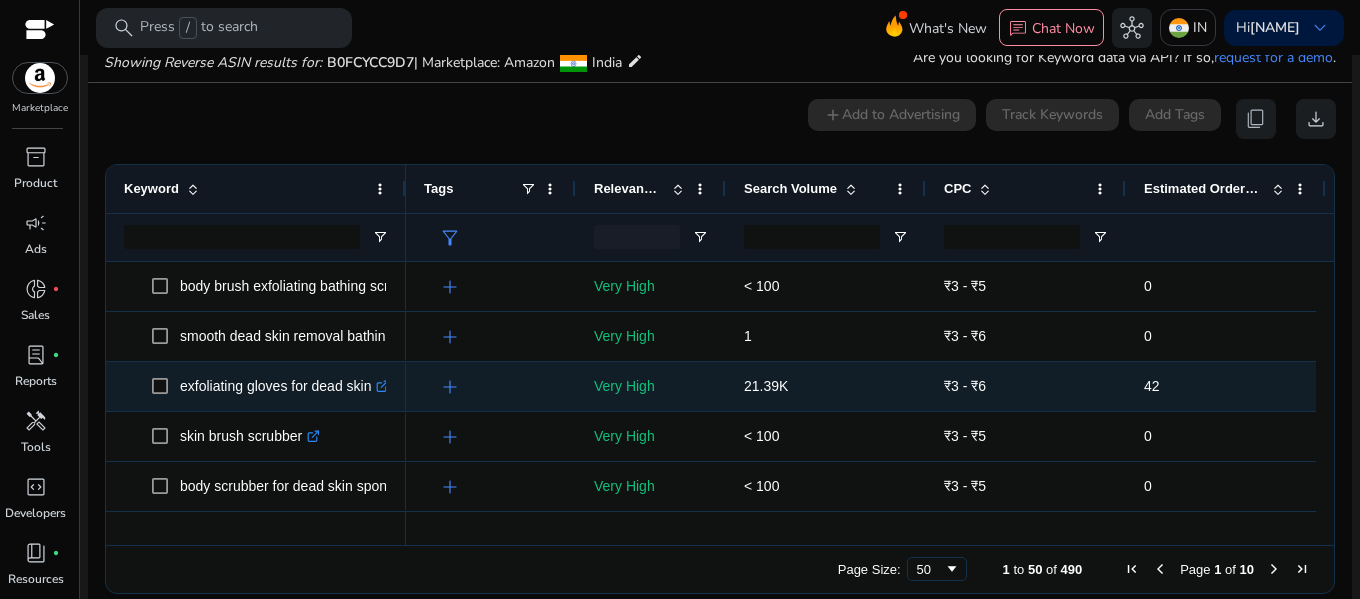 click on "exfoliating gloves for dead skin  .st0{fill:#2c8af8}" 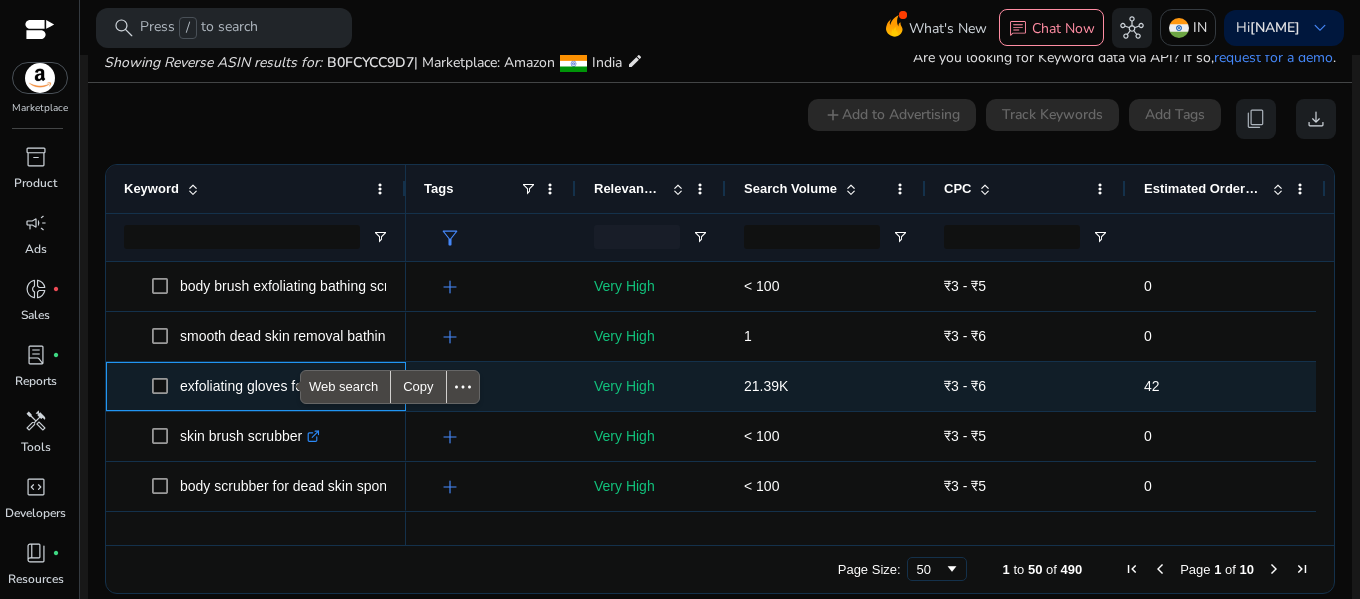 click on "exfoliating gloves for dead skin  .st0{fill:#2c8af8}" 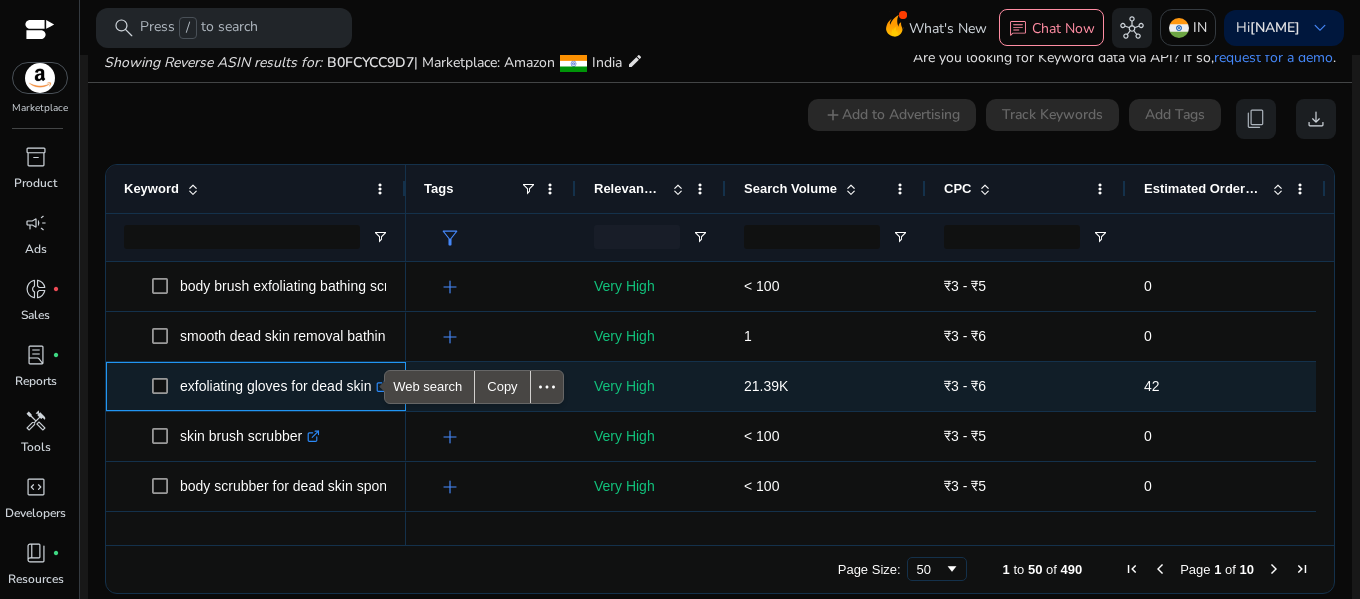 copy on "exfoliating gloves for dead skin" 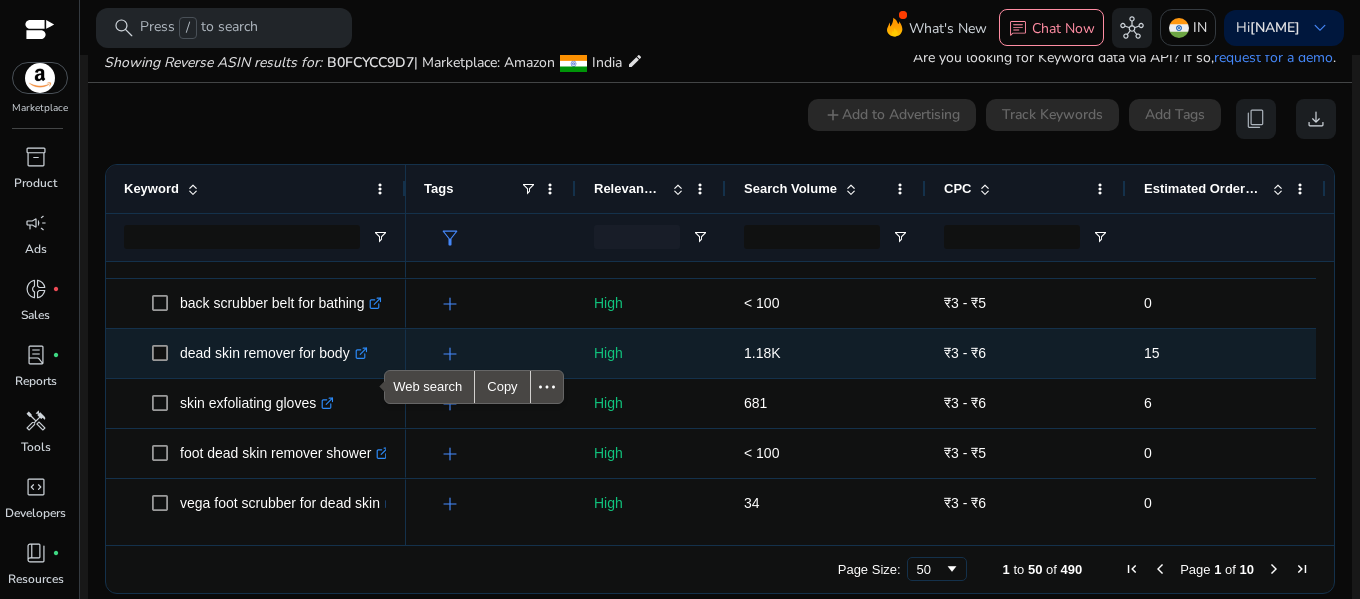 click on "dead skin remover for body  .st0{fill:#2c8af8}" 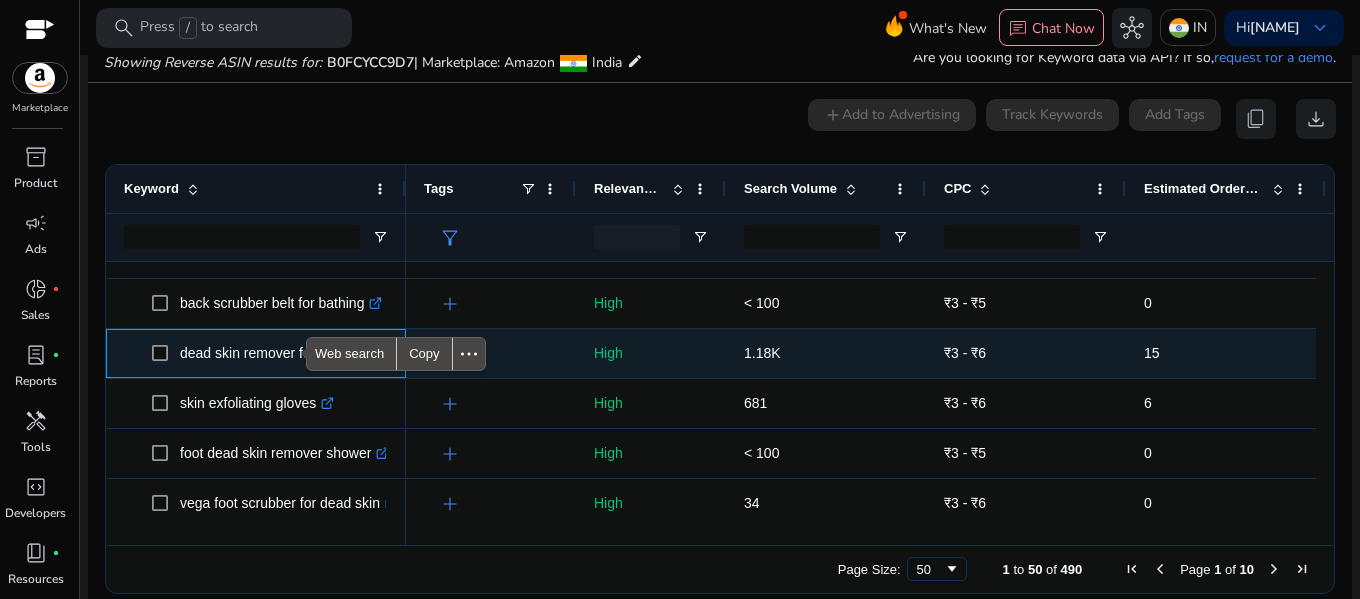 click on "dead skin remover for body  .st0{fill:#2c8af8}" 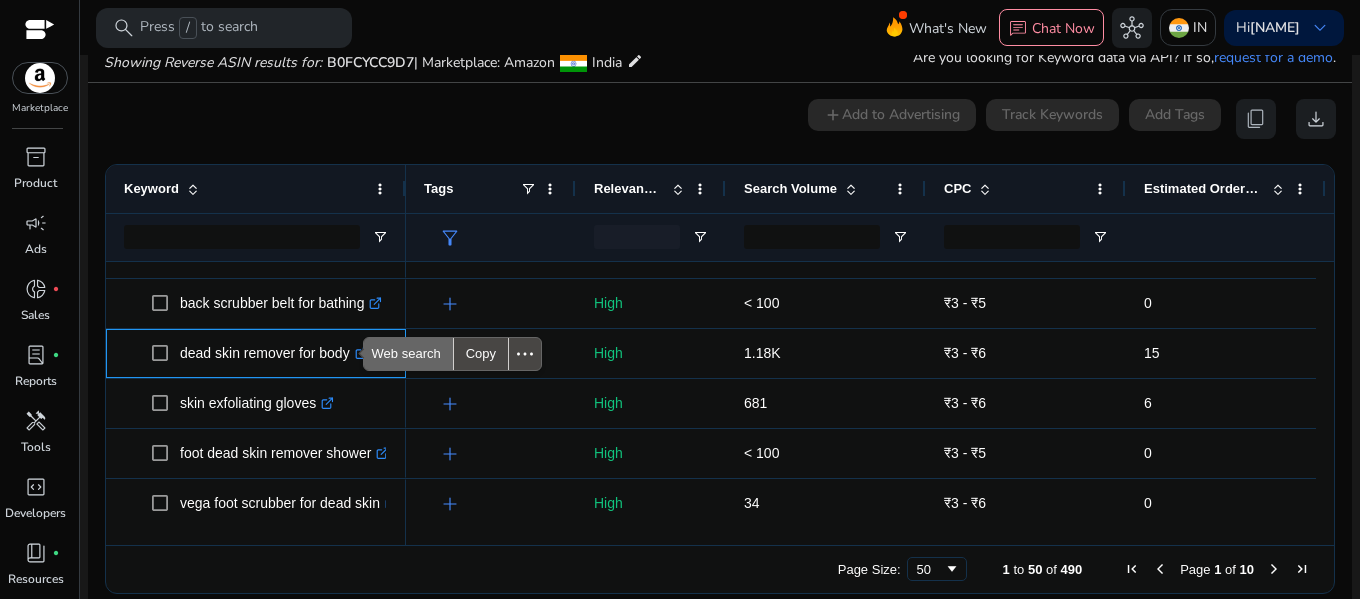 copy on "dead skin remover for body" 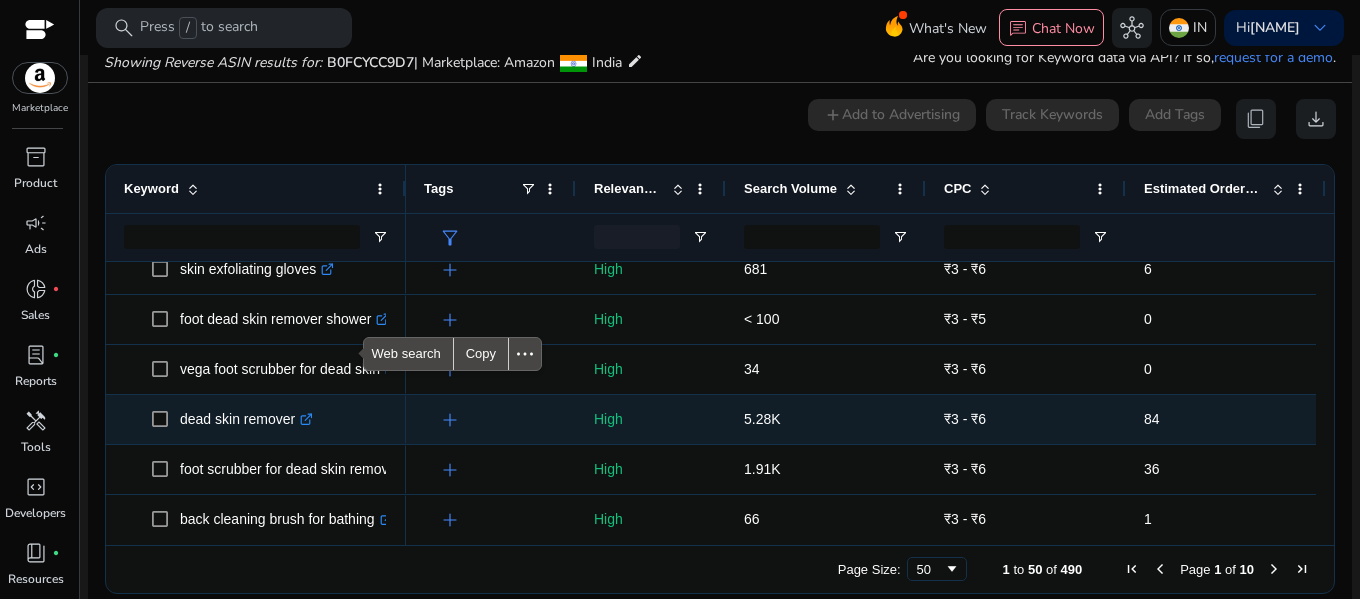 click on "dead skin remover  .st0{fill:#2c8af8}" 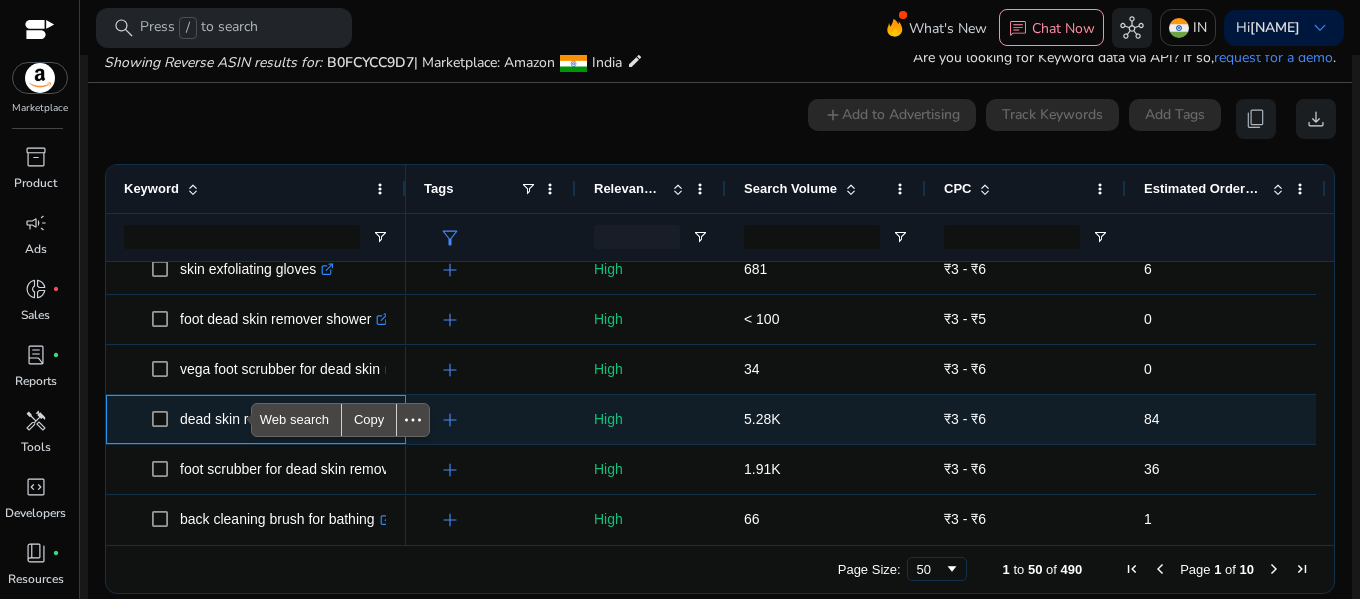 click on "dead skin remover  .st0{fill:#2c8af8}" 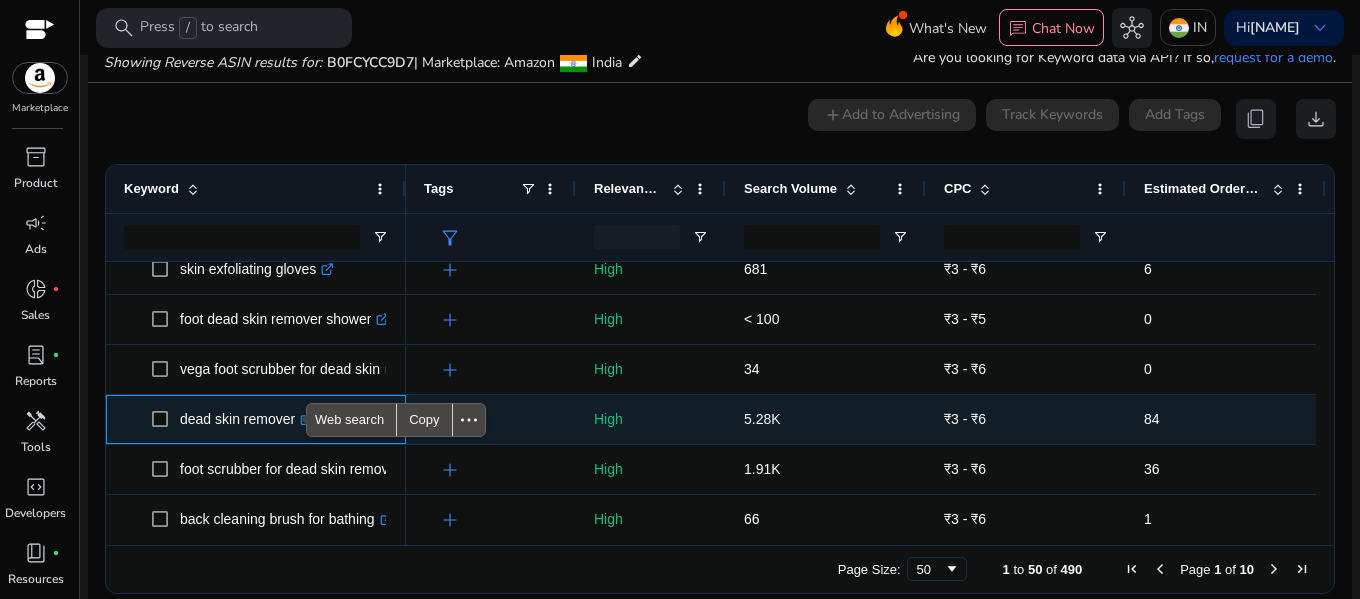 copy on "dead skin remover" 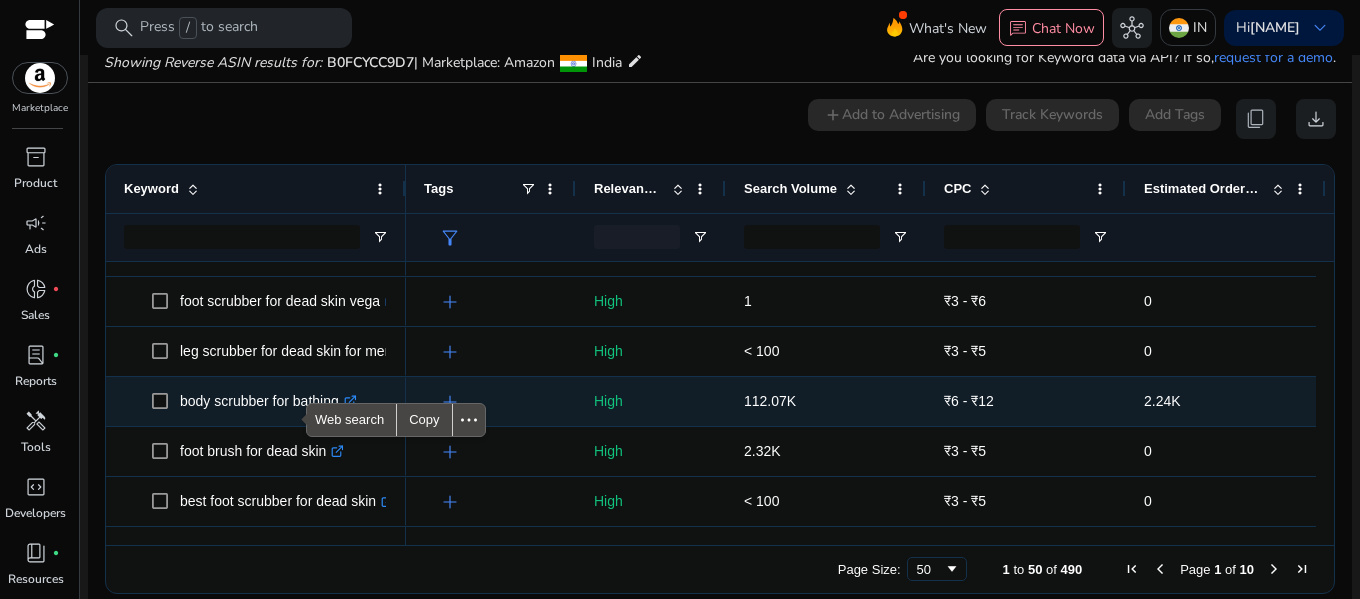 click on "body scrubber for bathing  .st0{fill:#2c8af8}" 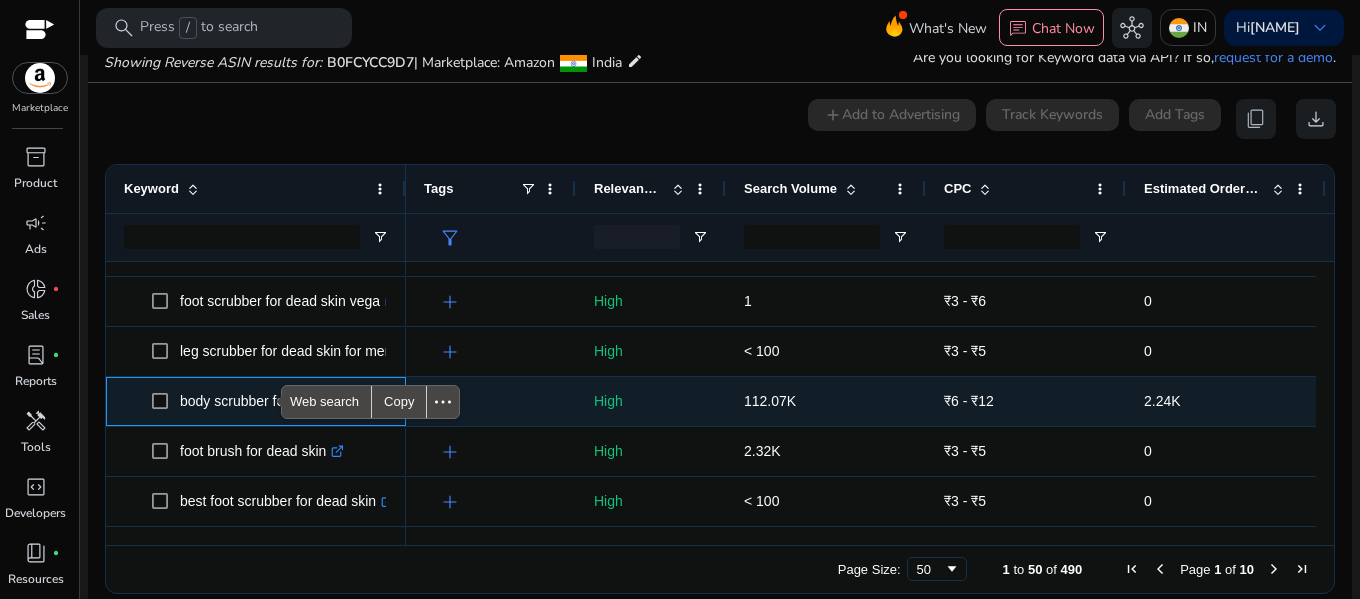 click on "body scrubber for bathing  .st0{fill:#2c8af8}" 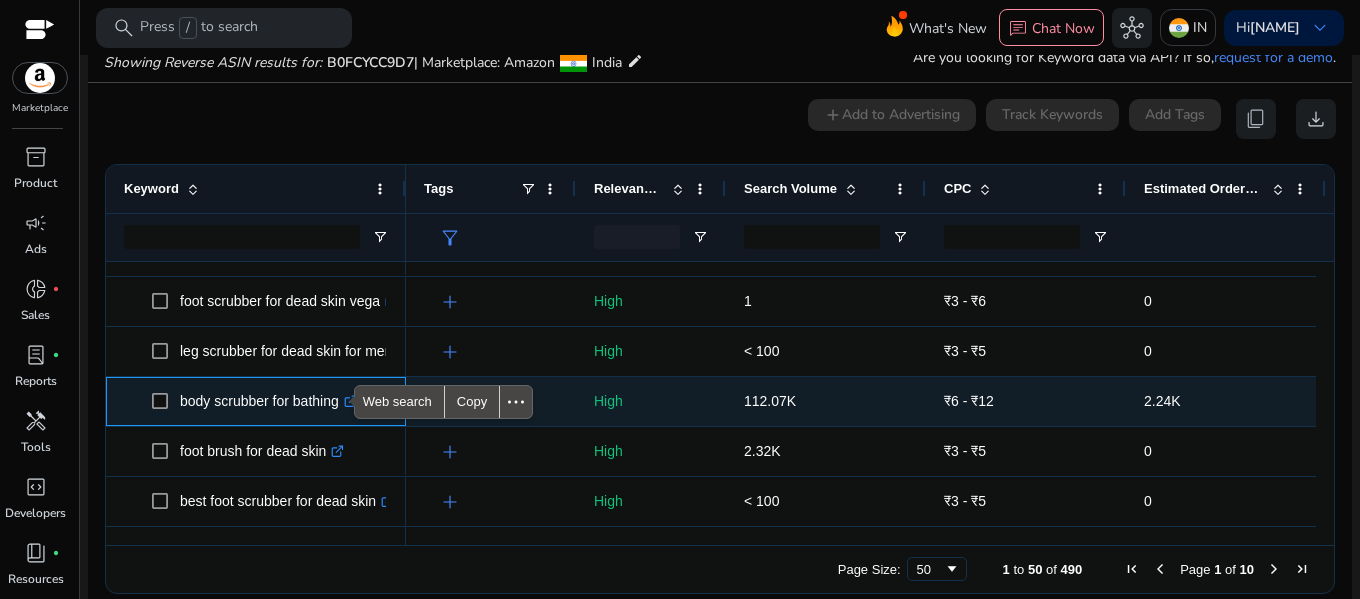 copy on "body scrubber for bathing" 